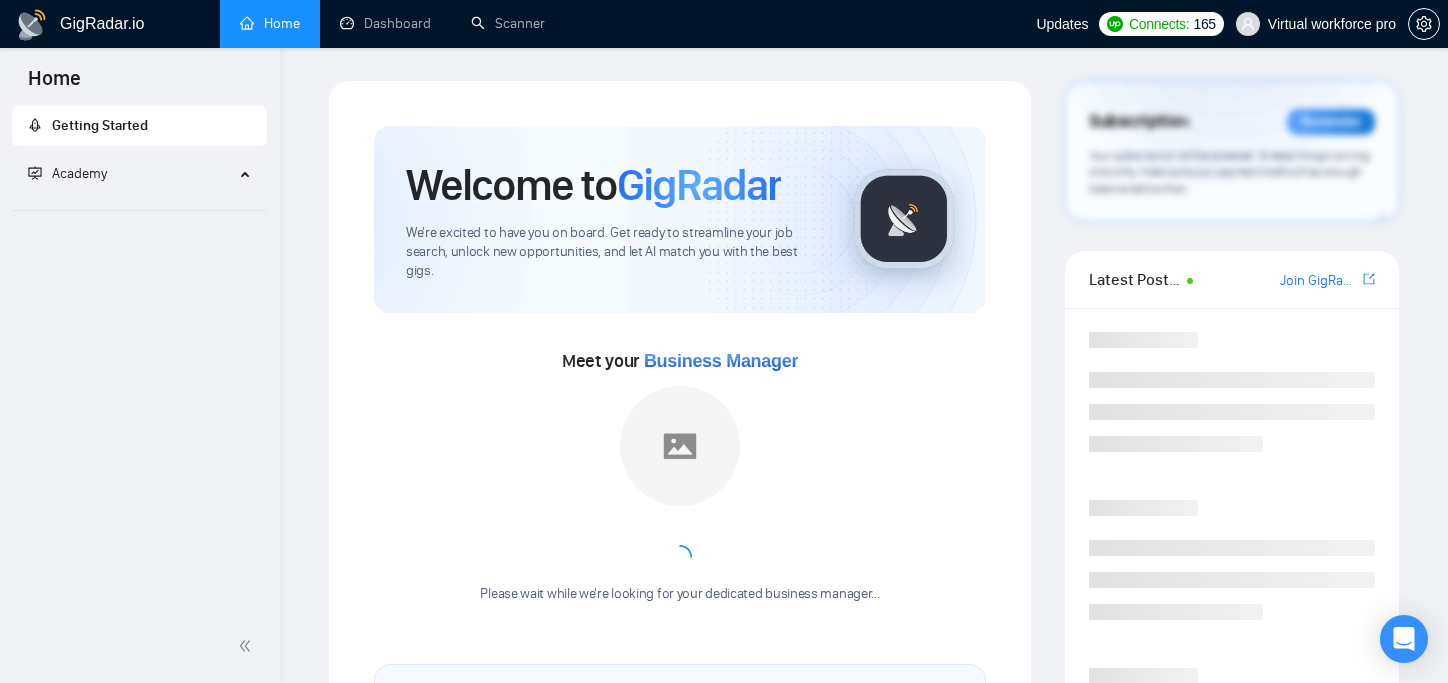 scroll, scrollTop: 0, scrollLeft: 0, axis: both 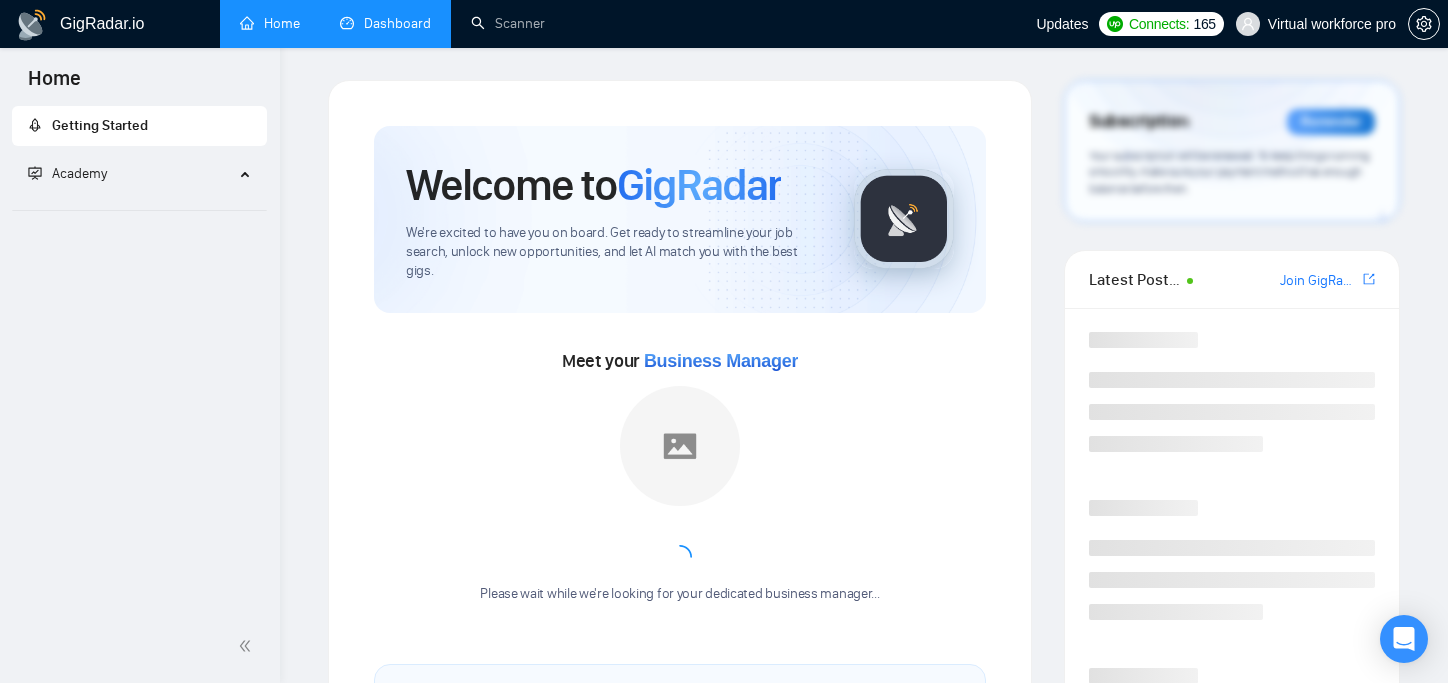click on "Dashboard" at bounding box center [385, 23] 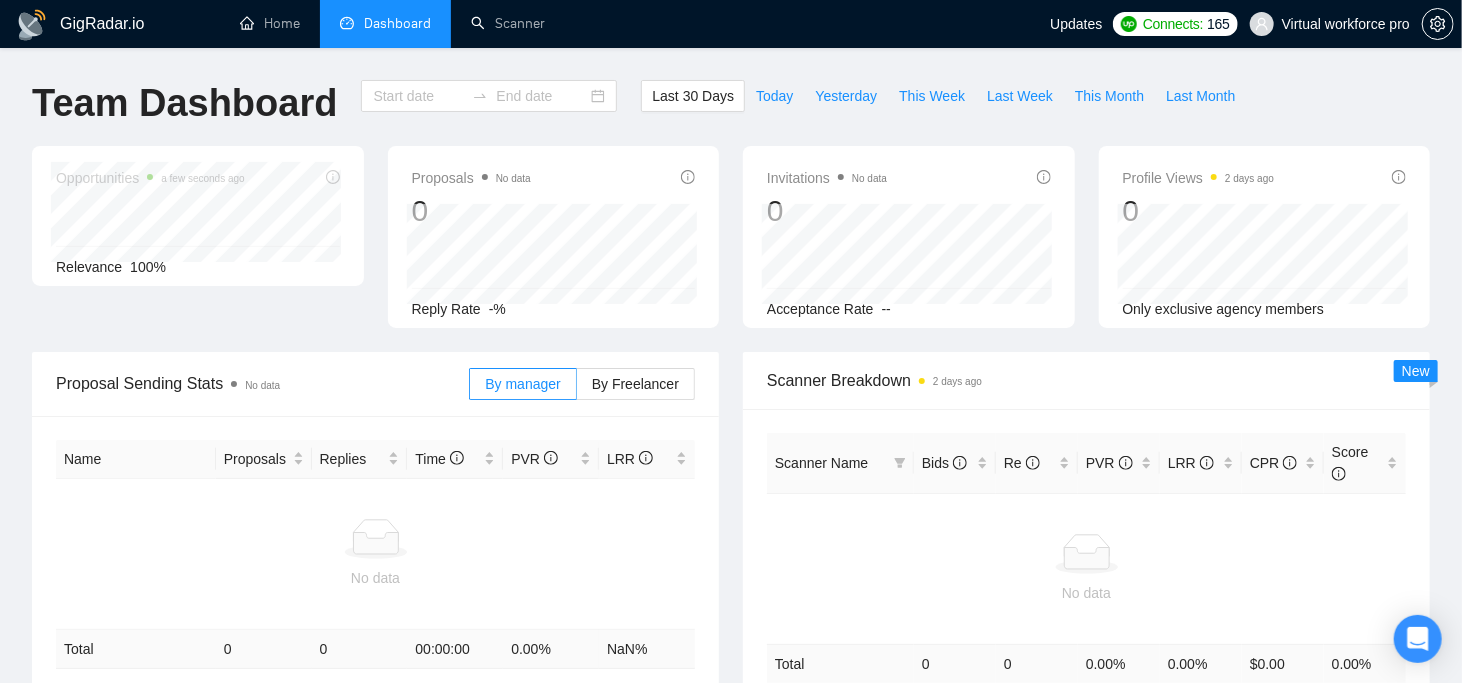 type on "2025-07-09" 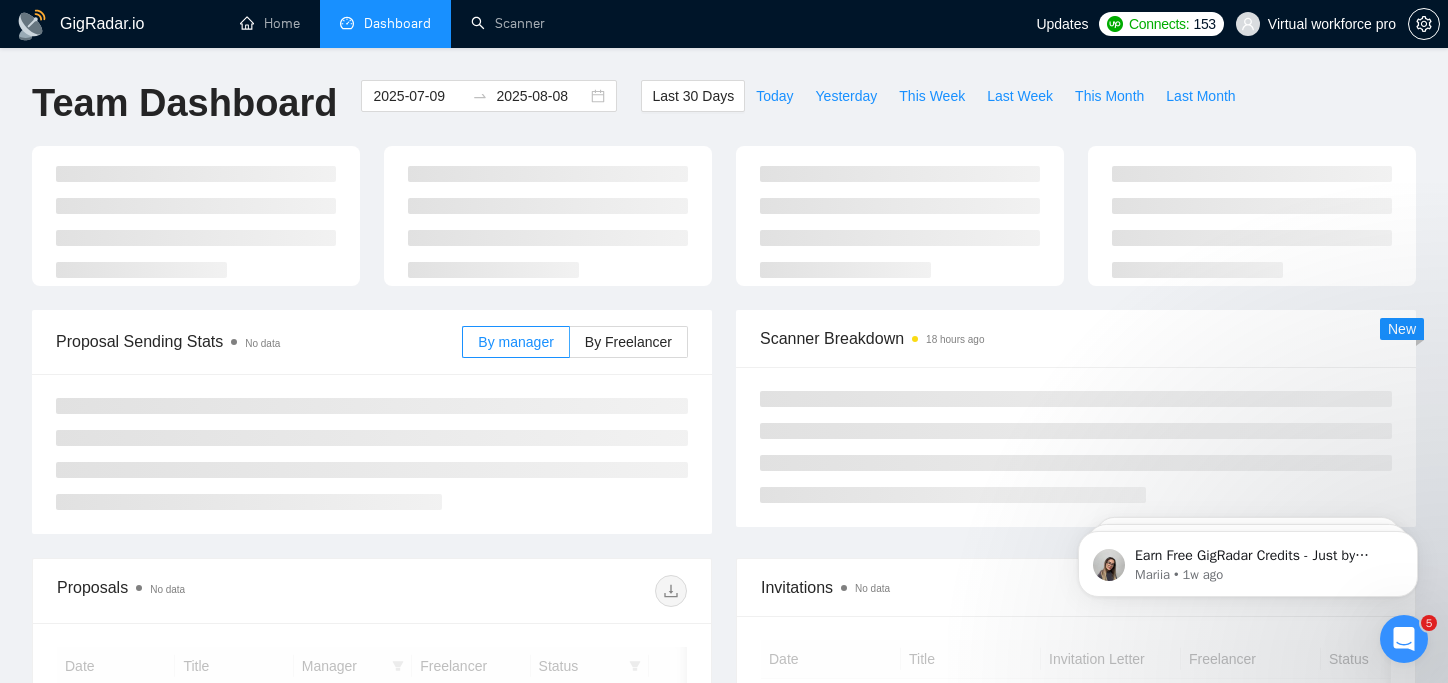 scroll, scrollTop: 0, scrollLeft: 0, axis: both 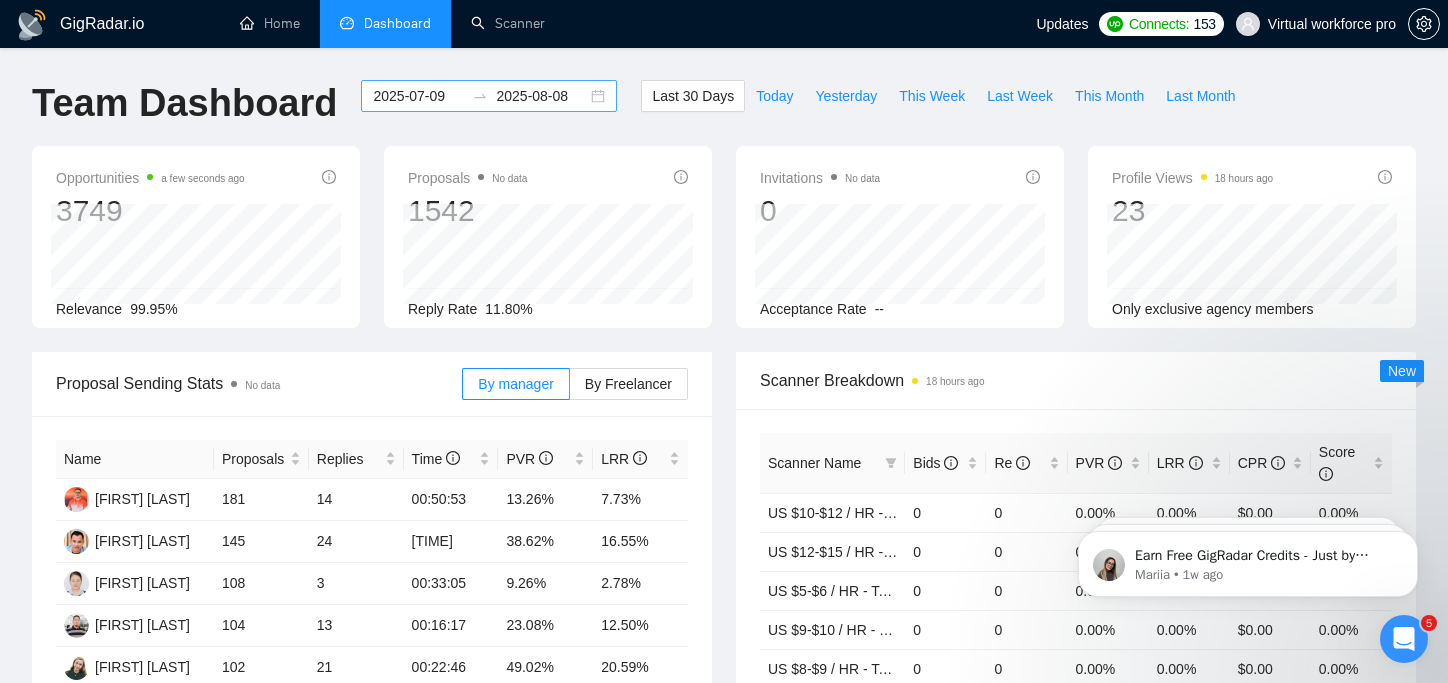 click on "2025-07-09" at bounding box center (418, 96) 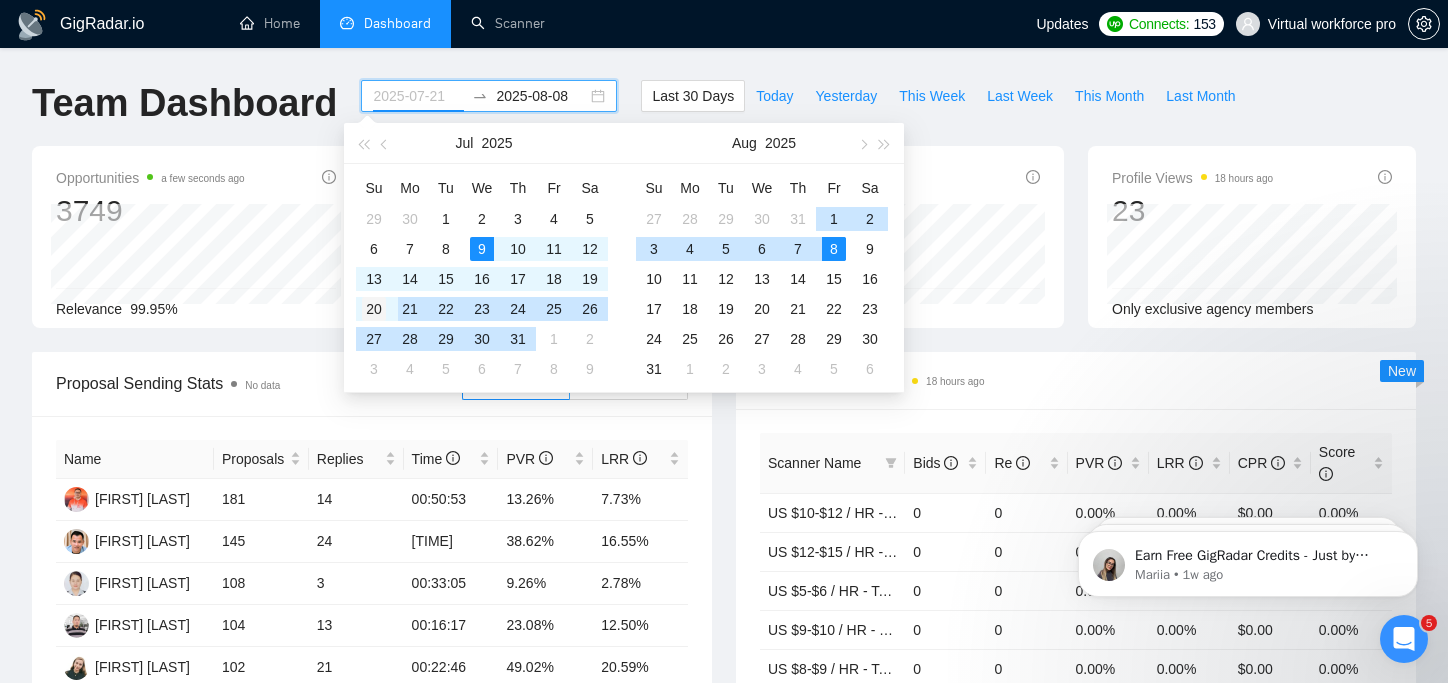 type on "2025-07-20" 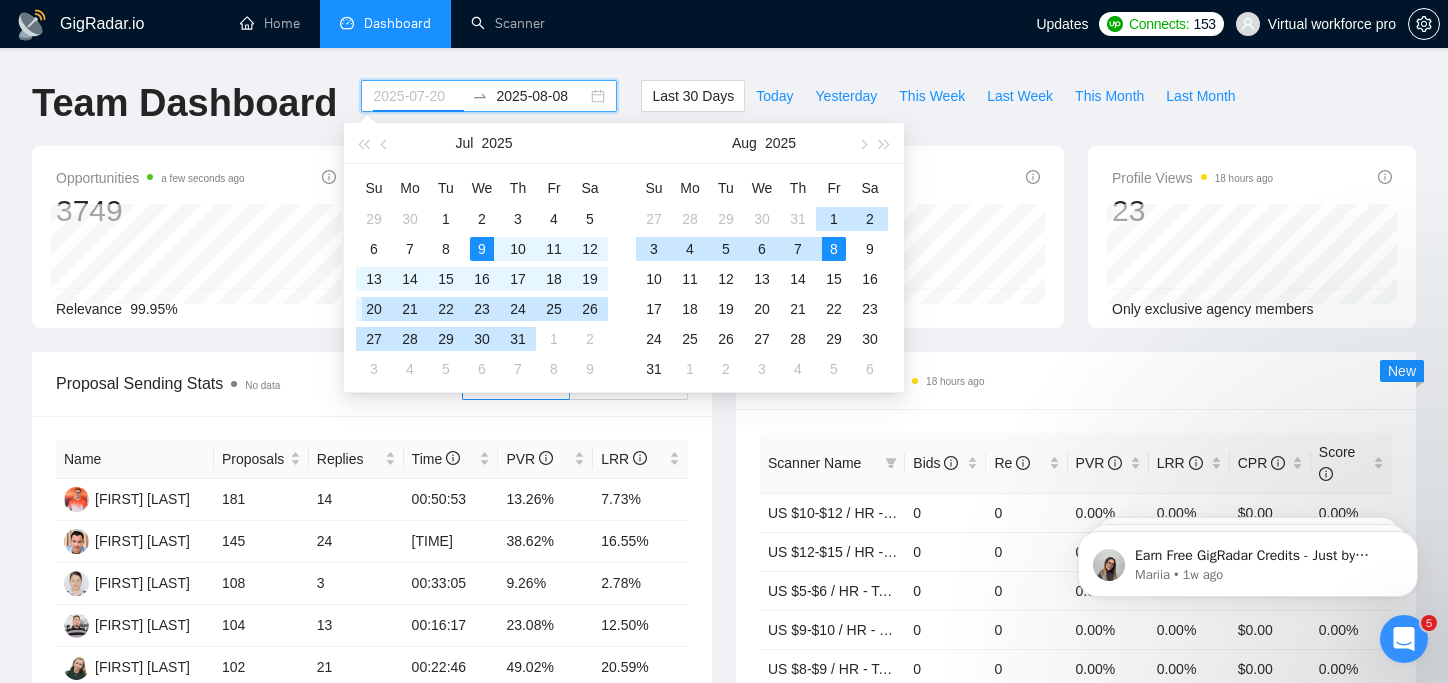 click on "20" at bounding box center (374, 309) 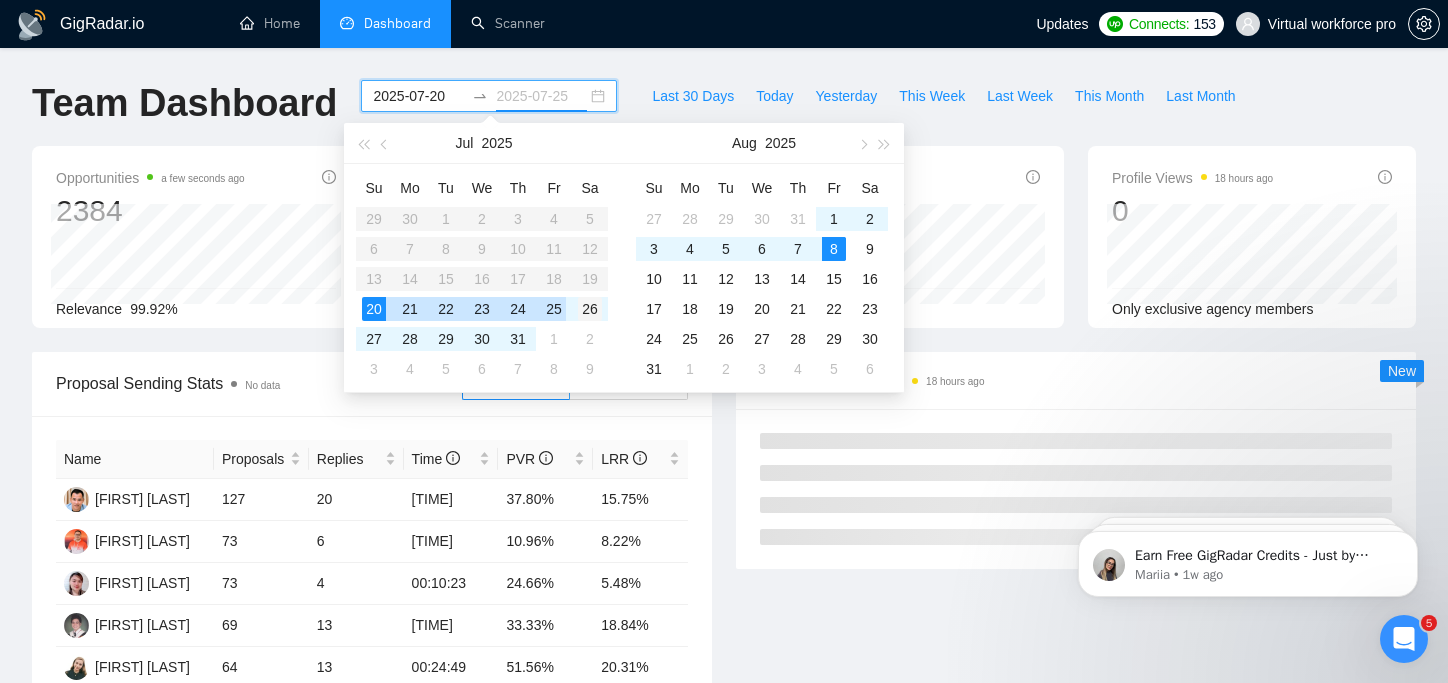 type on "2025-07-26" 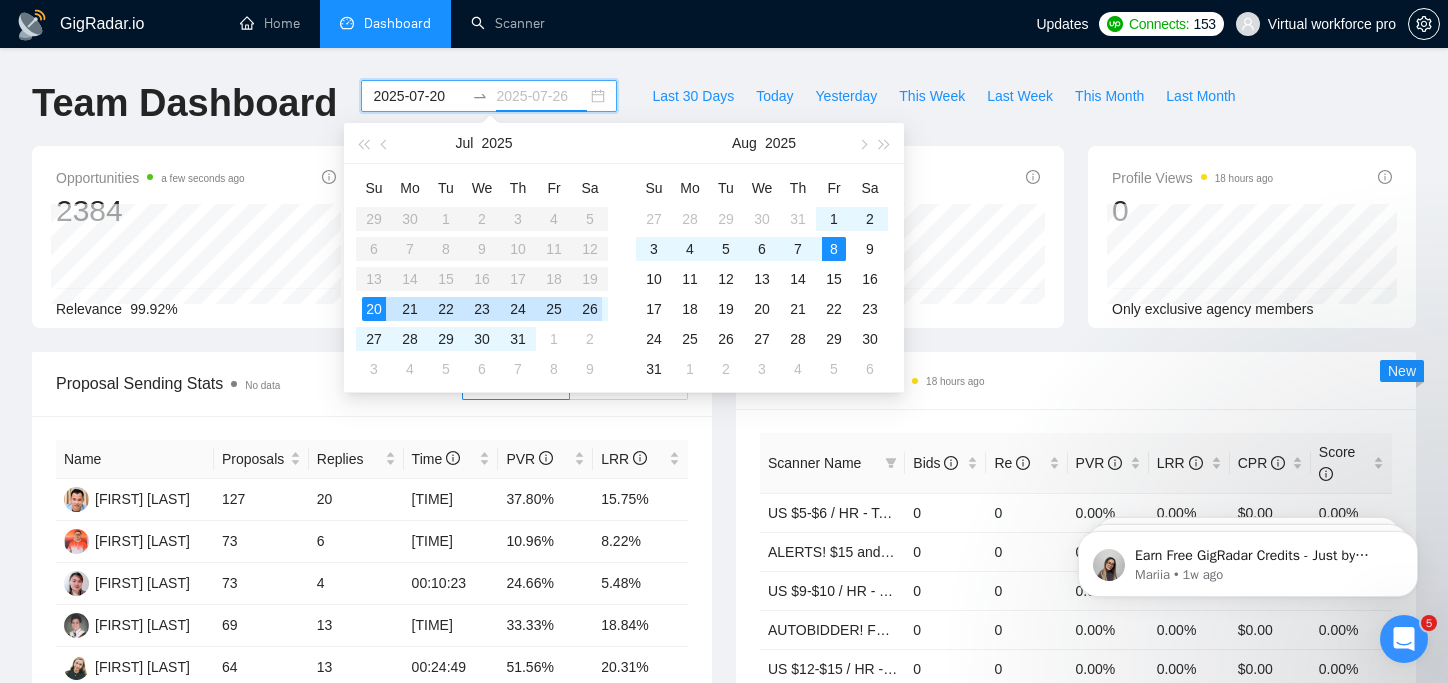 click on "26" at bounding box center (590, 309) 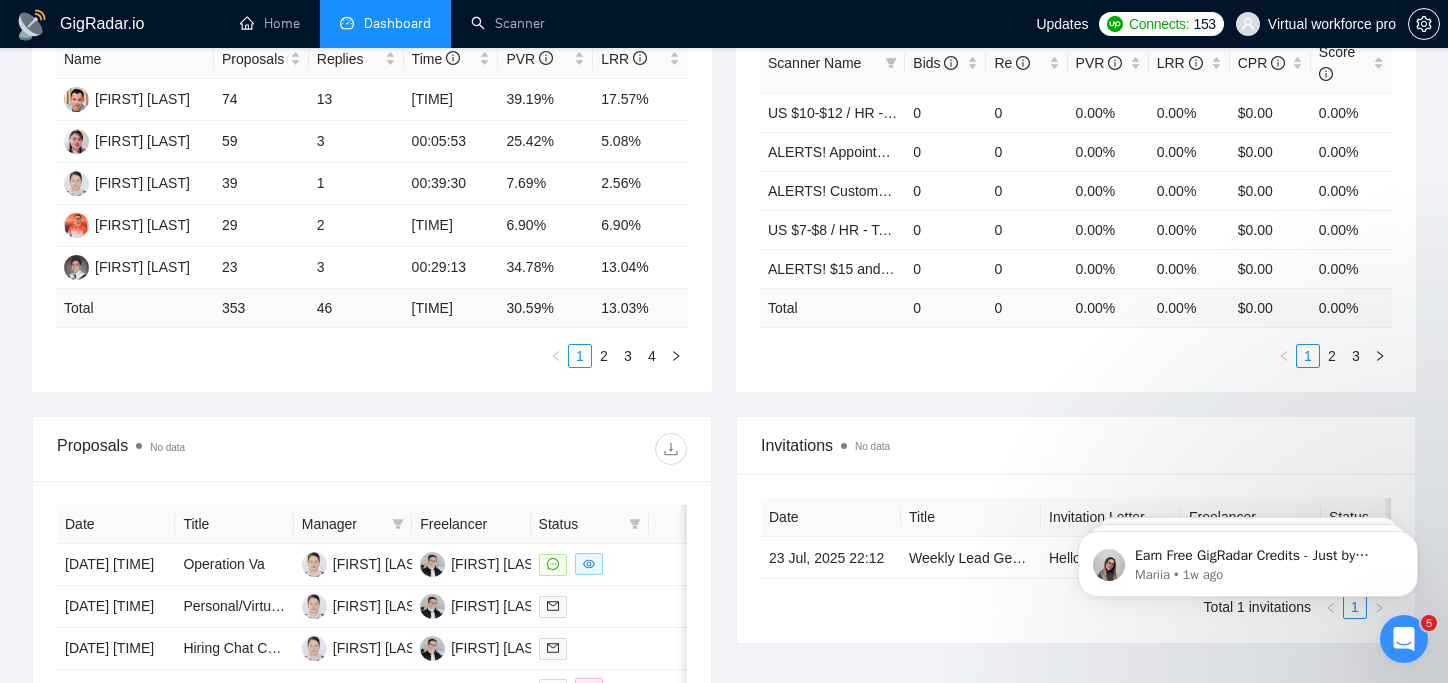 scroll, scrollTop: 500, scrollLeft: 0, axis: vertical 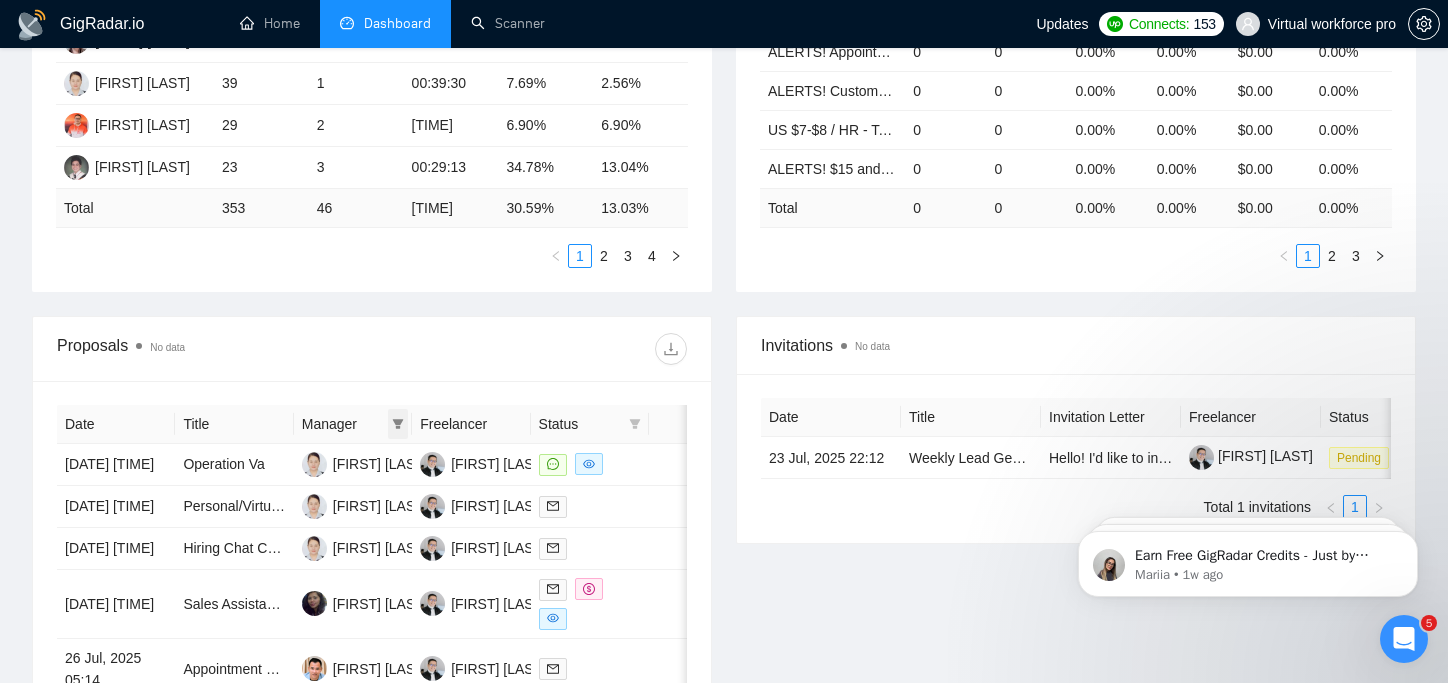click 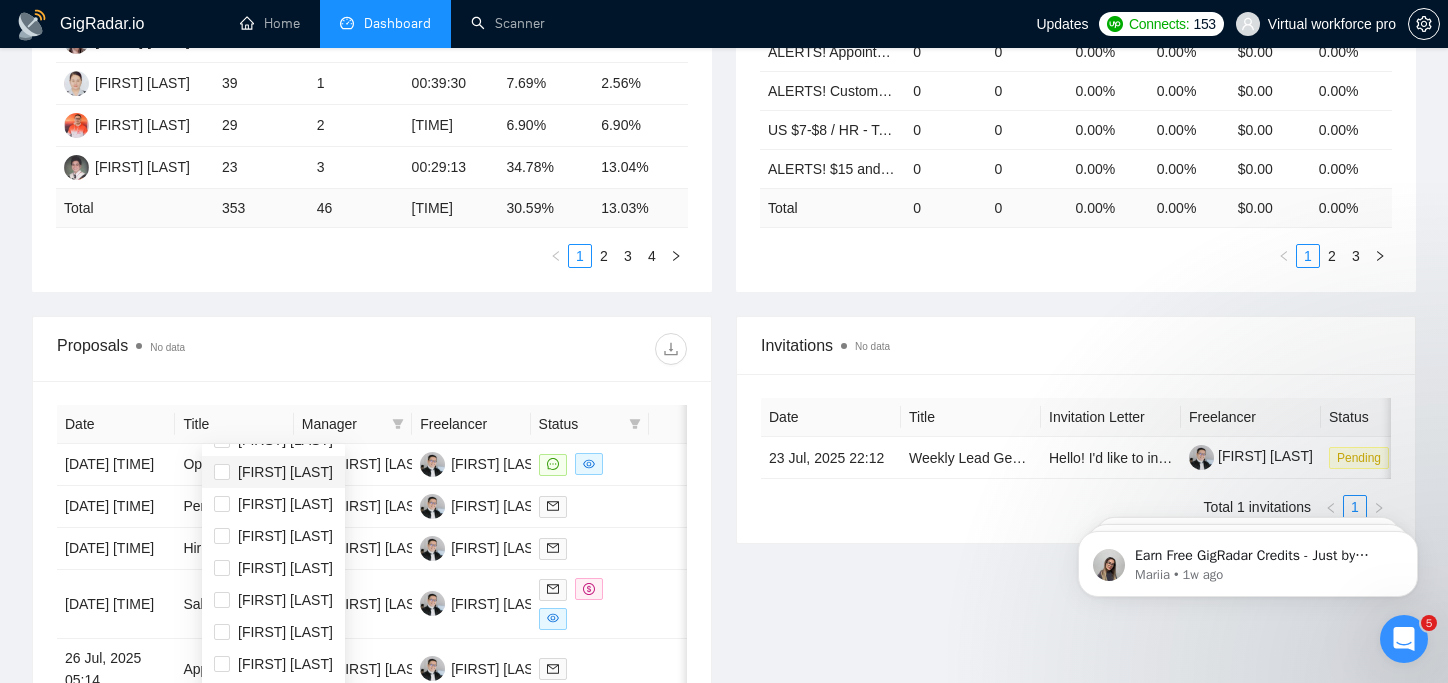 scroll, scrollTop: 288, scrollLeft: 0, axis: vertical 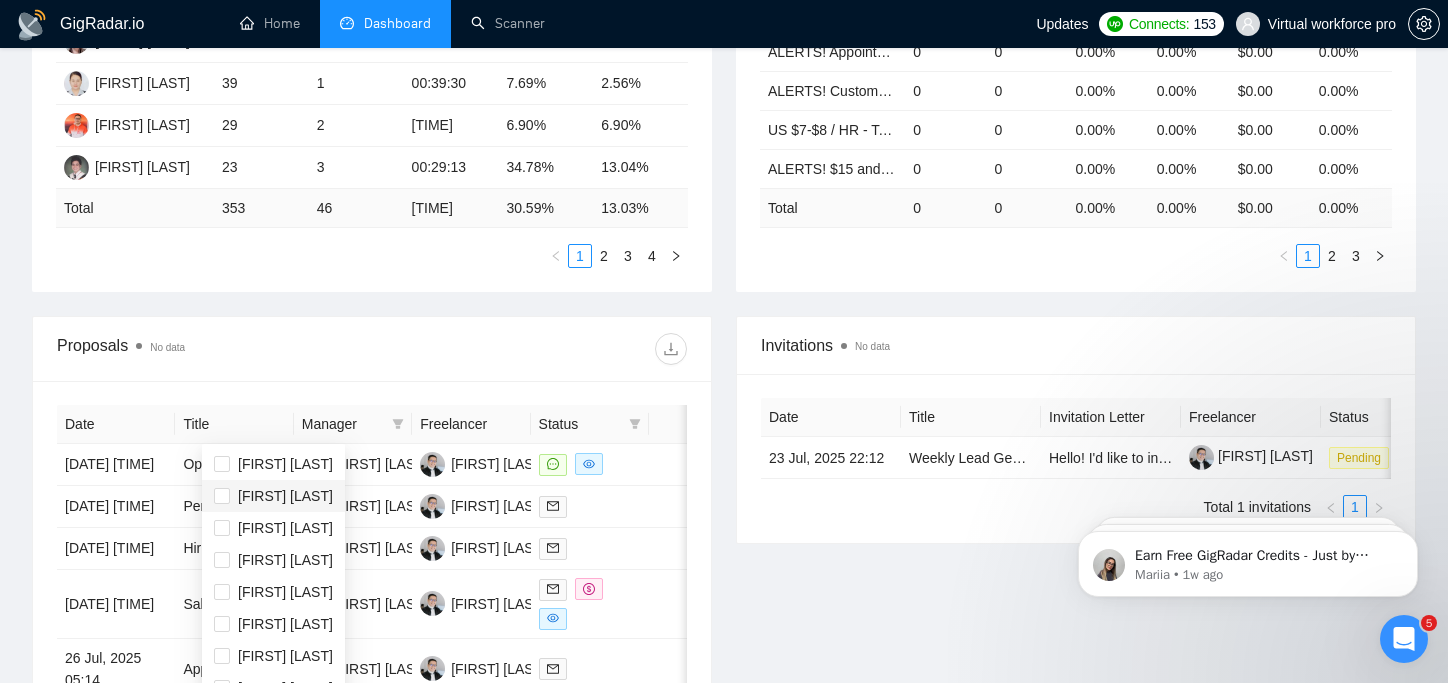 click on "[FIRST] [LAST]" at bounding box center (285, 496) 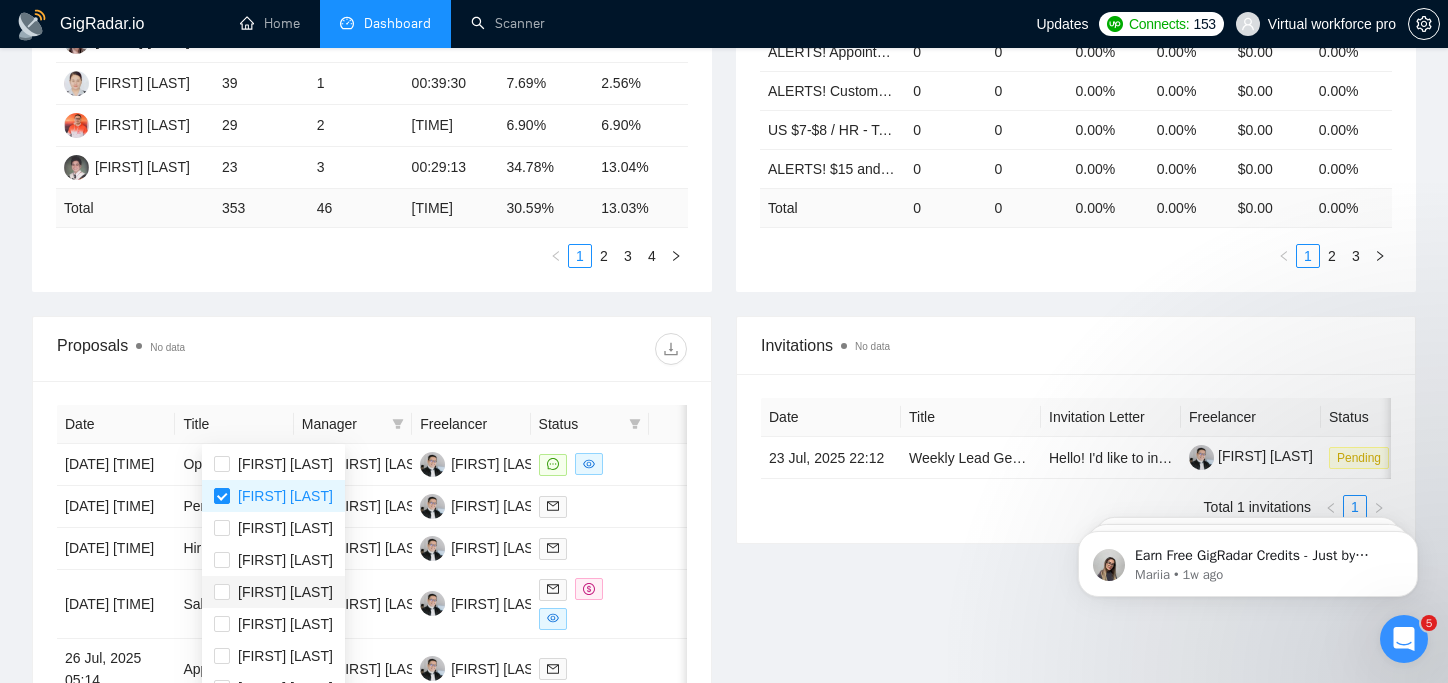 click on "[FIRST] [LAST]" at bounding box center (285, 592) 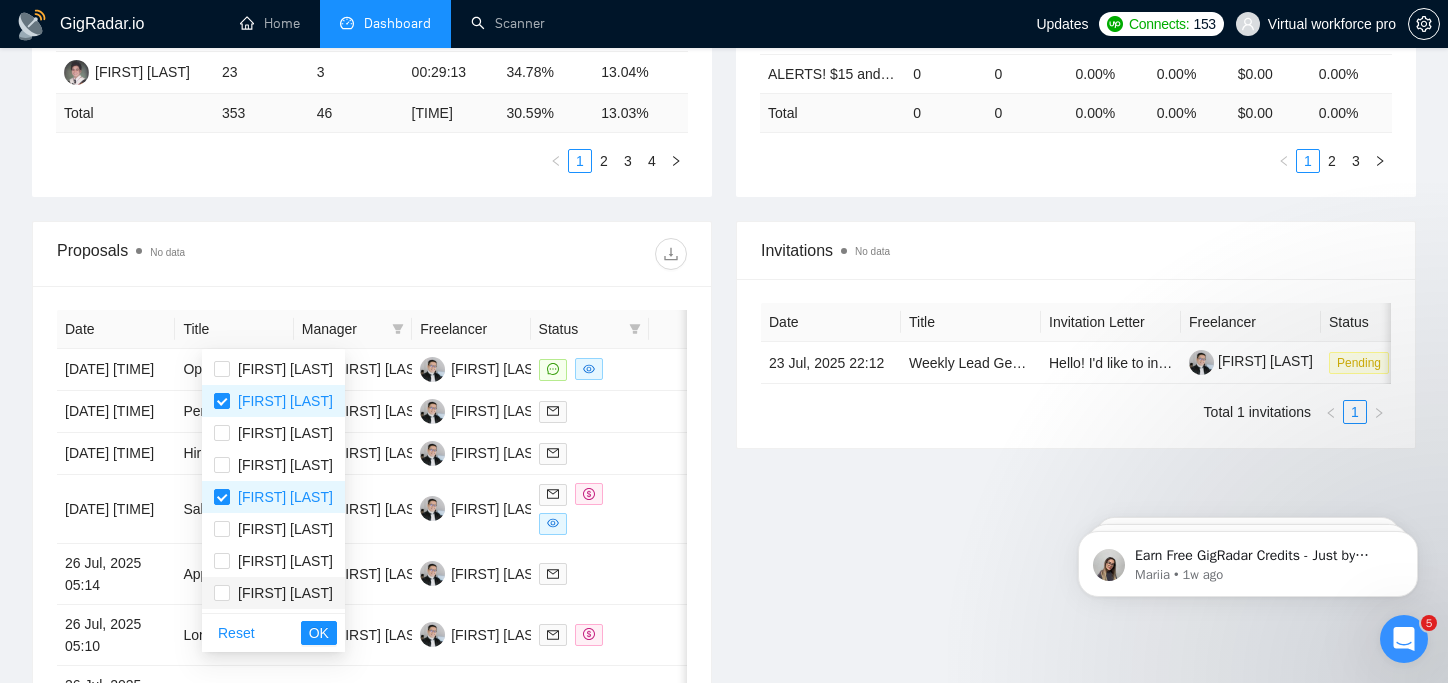 scroll, scrollTop: 600, scrollLeft: 0, axis: vertical 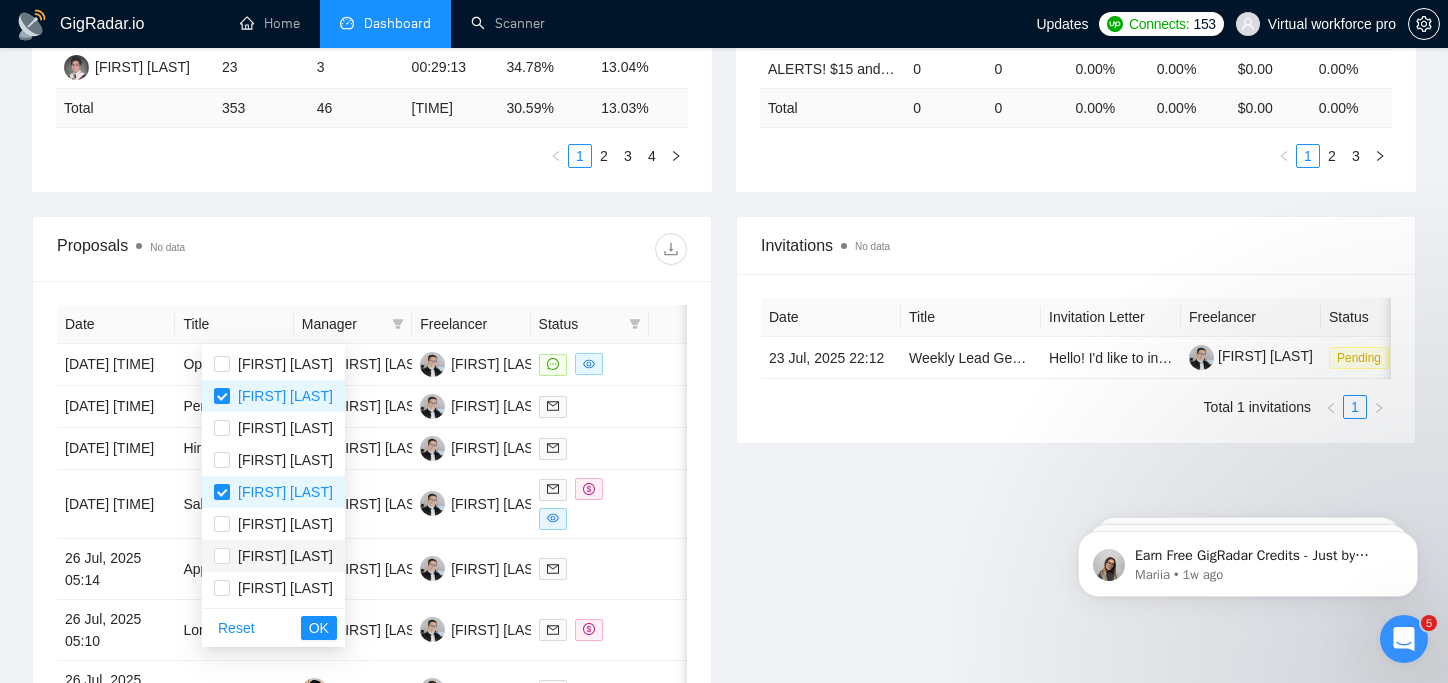 click on "[FIRST] [LAST] [LAST]" at bounding box center [285, 556] 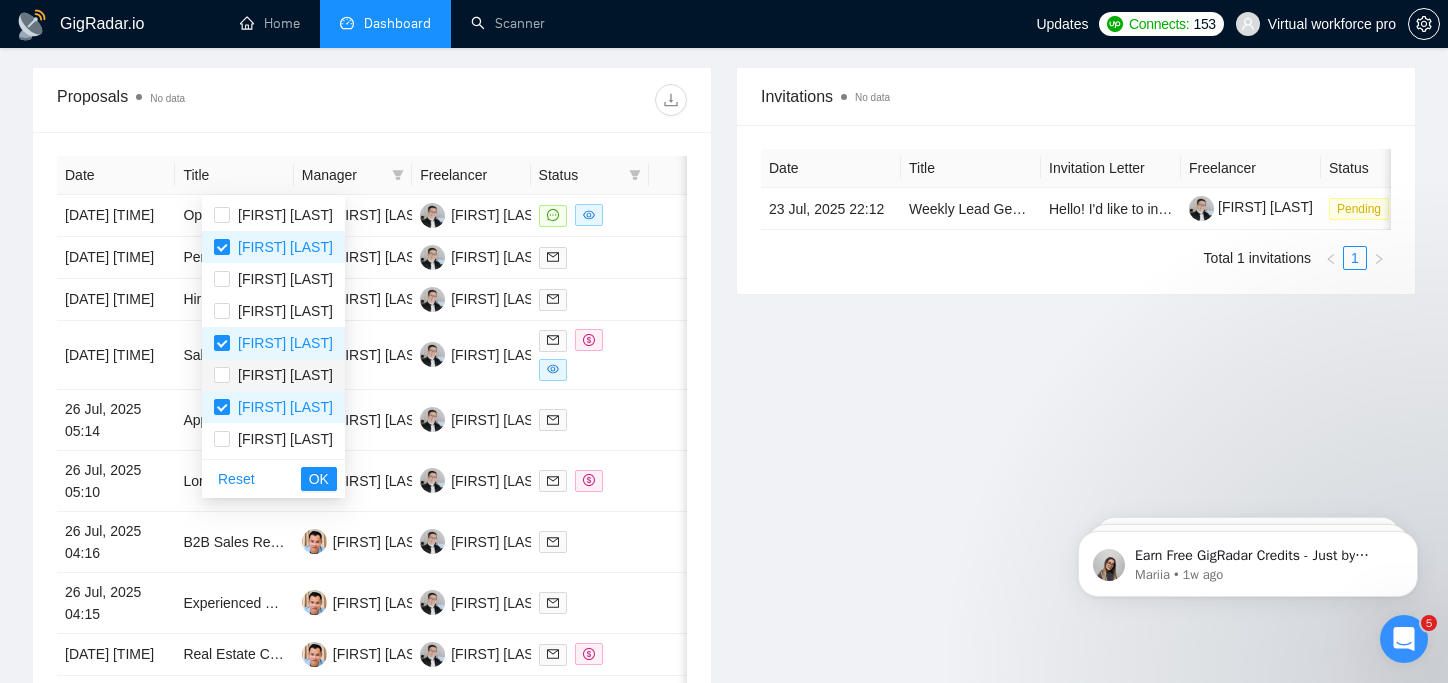 scroll, scrollTop: 800, scrollLeft: 0, axis: vertical 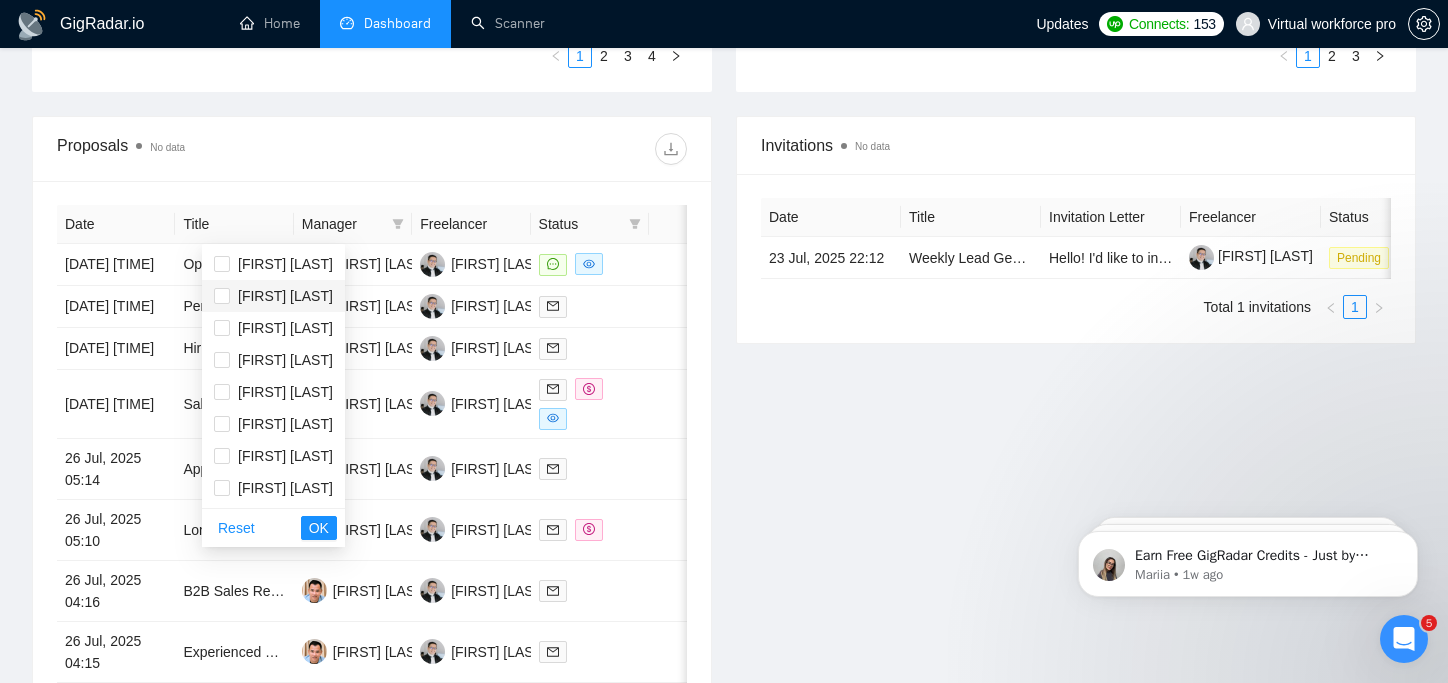 click on "[FIRST] [LAST] [LAST]" at bounding box center (285, 296) 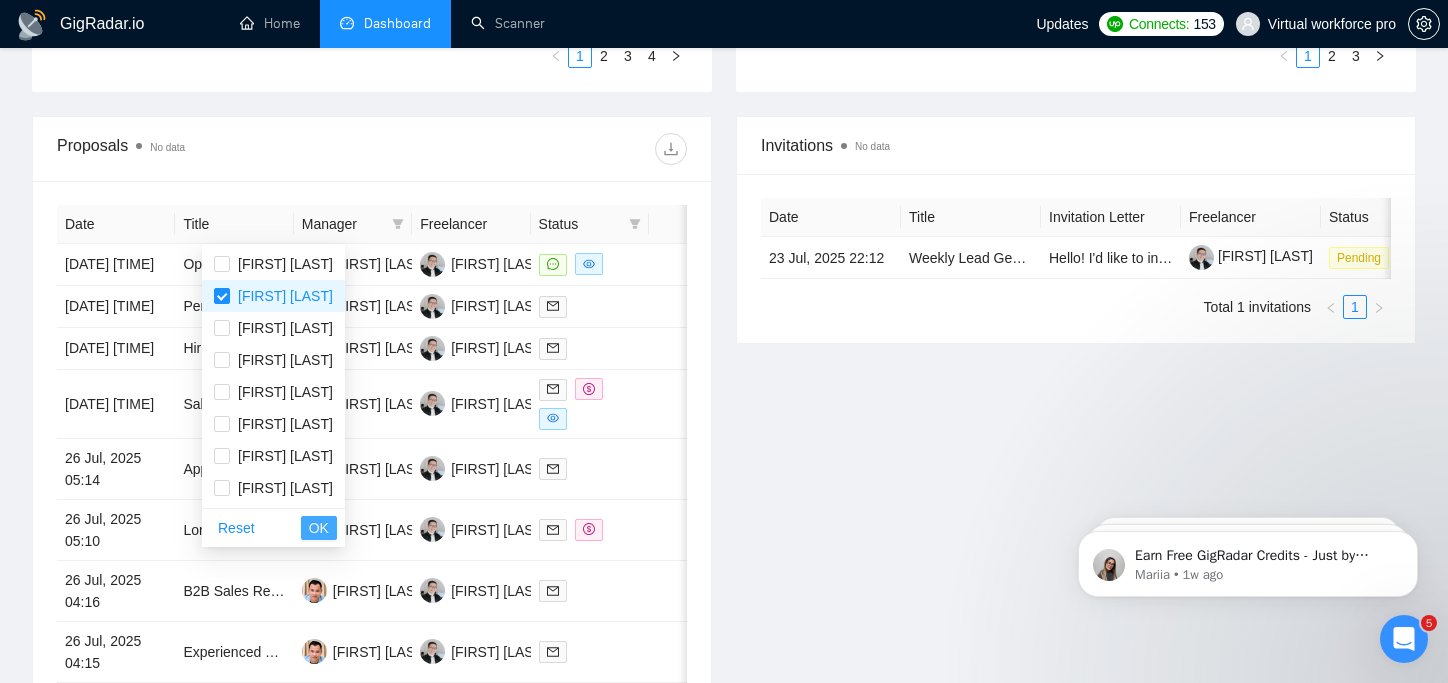 click on "OK" at bounding box center (319, 528) 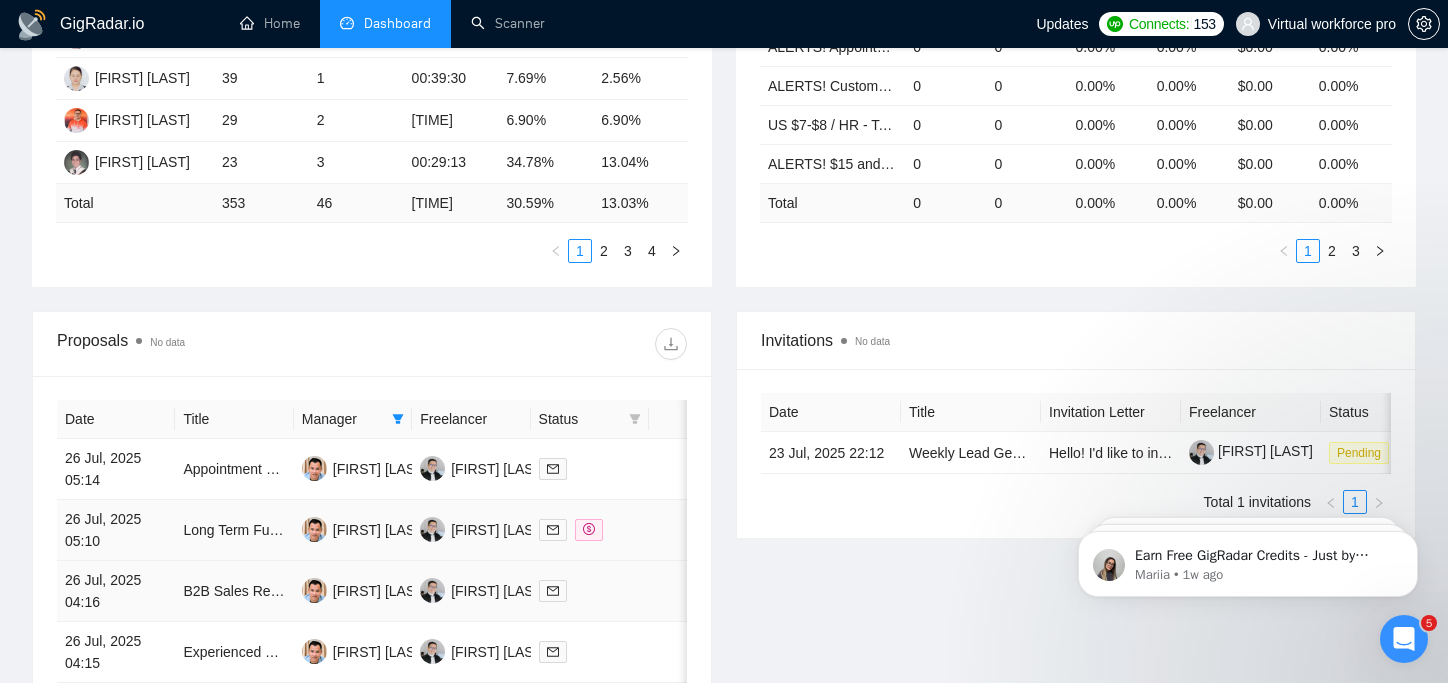 scroll, scrollTop: 500, scrollLeft: 0, axis: vertical 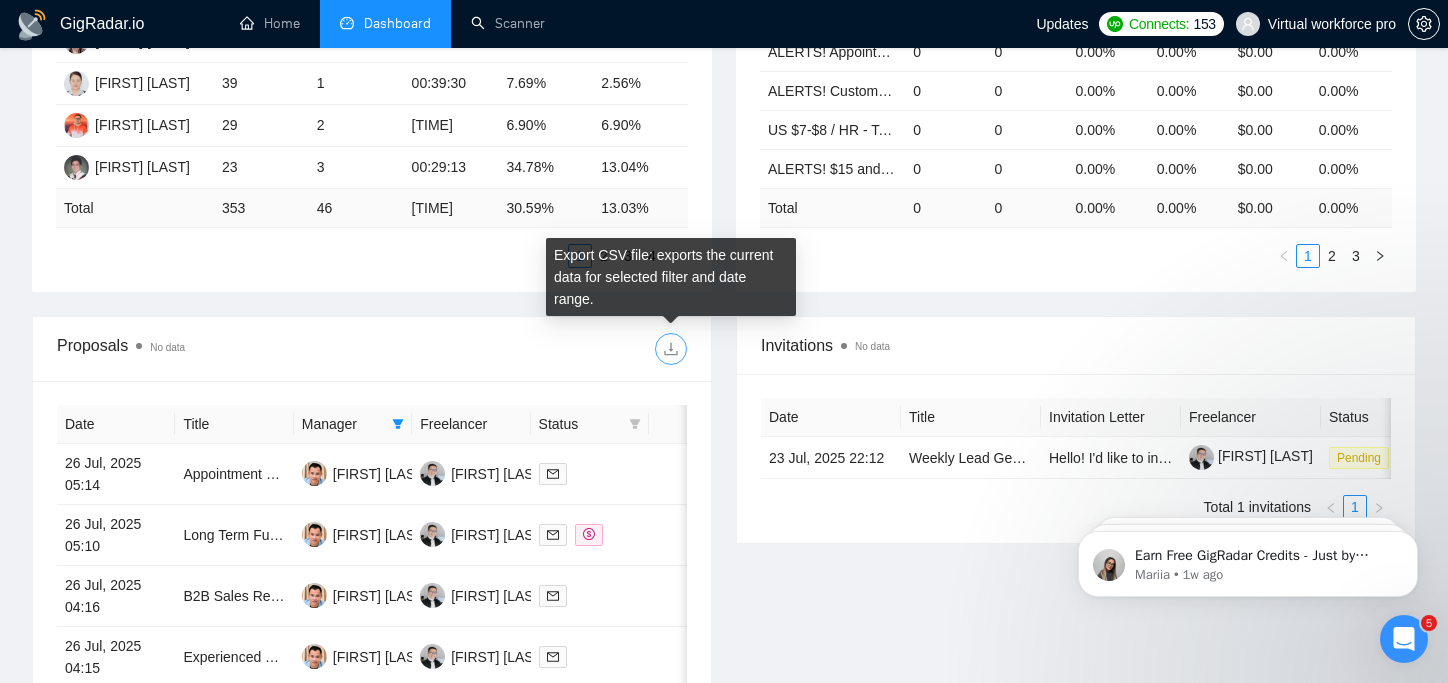 click 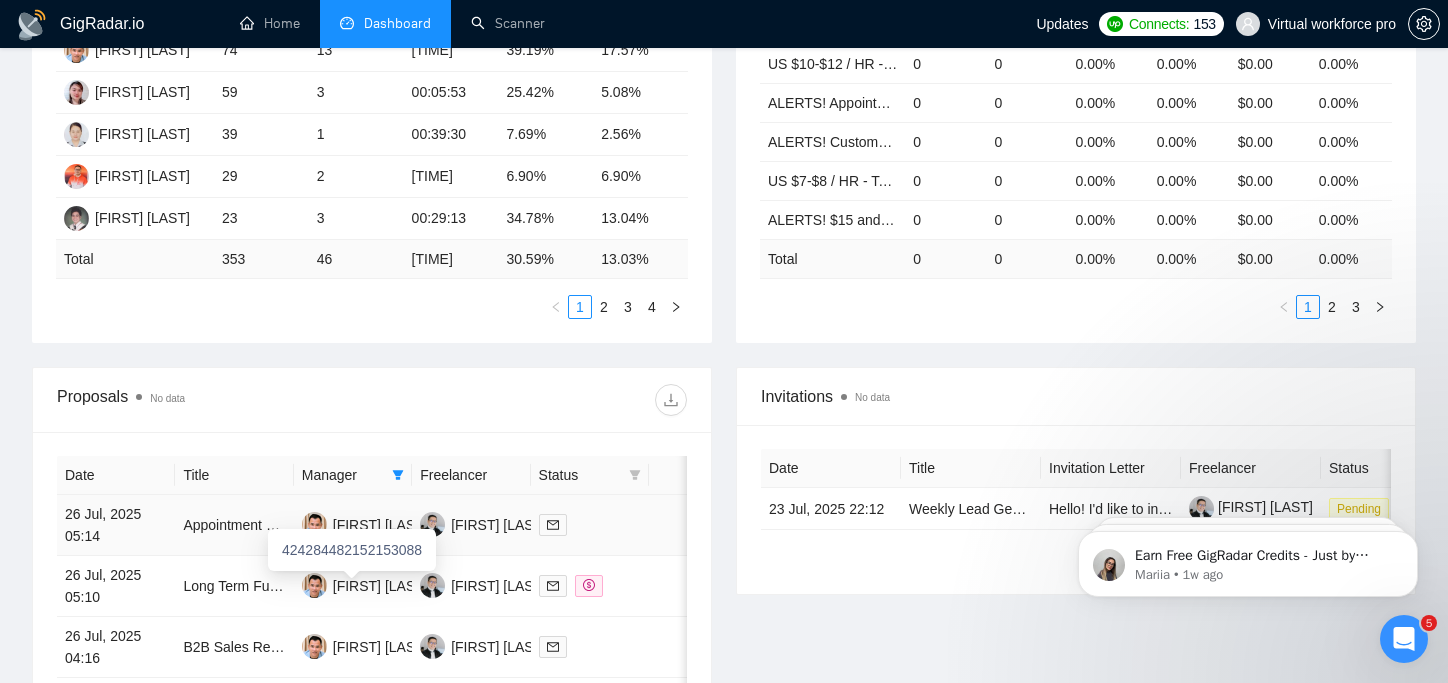 scroll, scrollTop: 400, scrollLeft: 0, axis: vertical 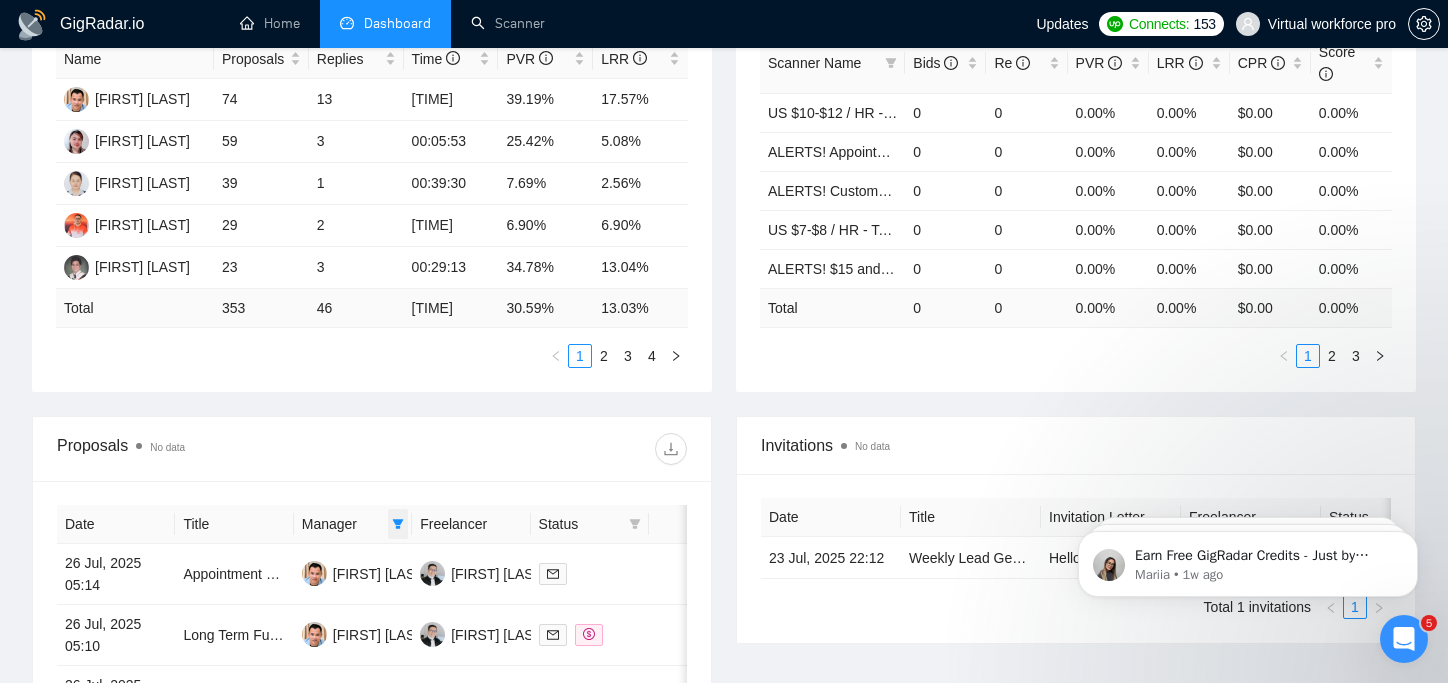 click 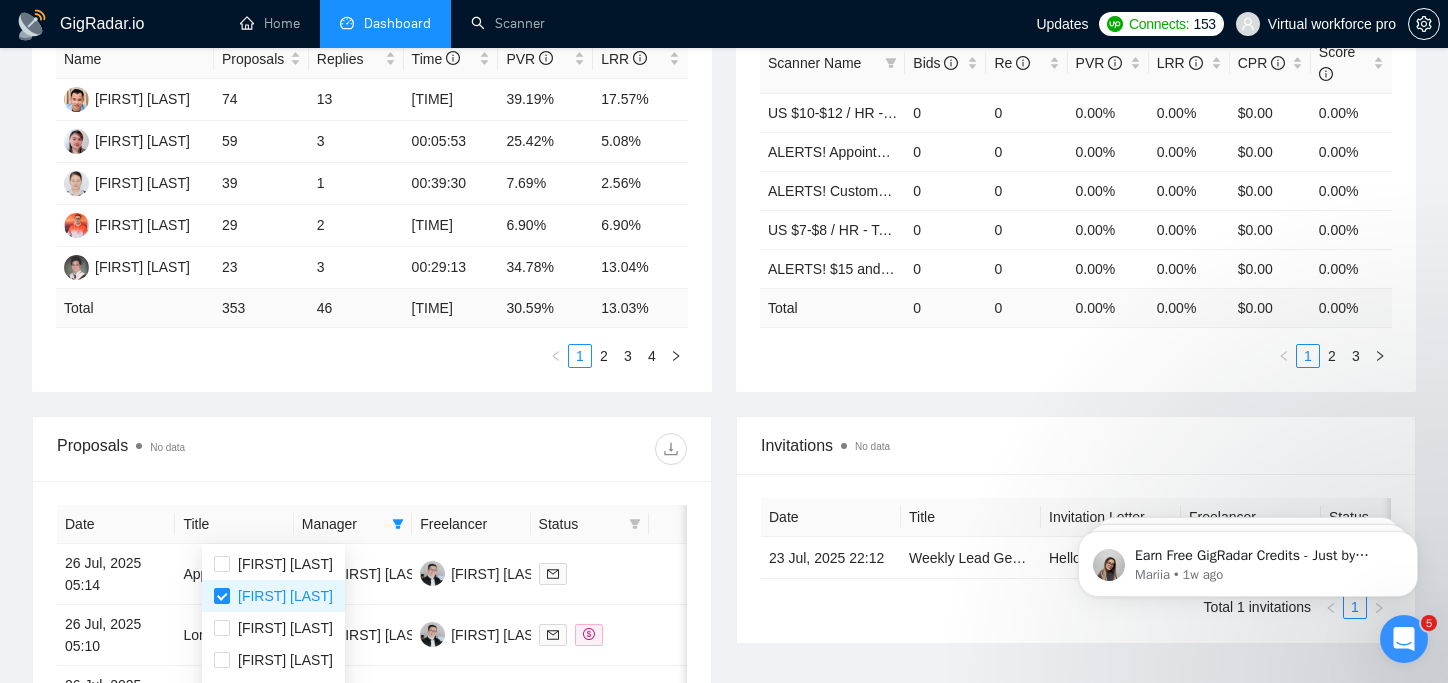 click on "Proposals No data" at bounding box center (372, 449) 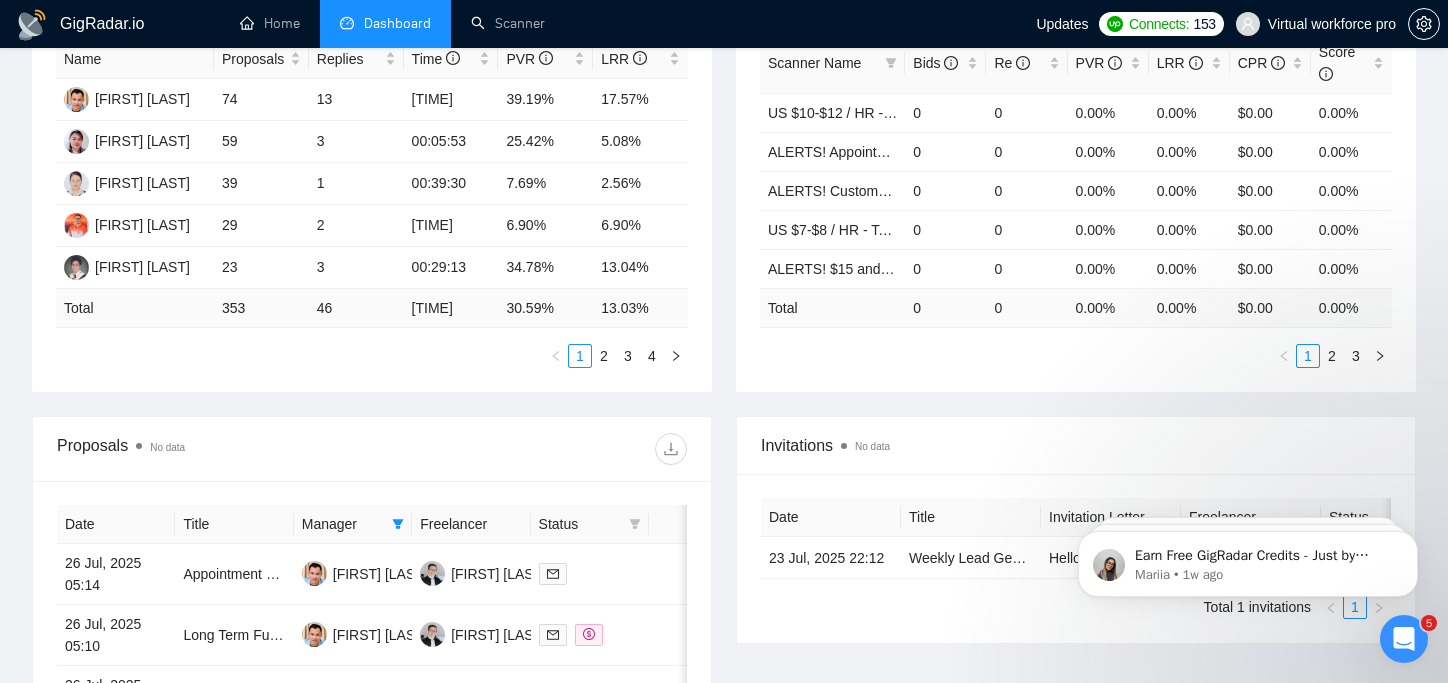 scroll, scrollTop: 500, scrollLeft: 0, axis: vertical 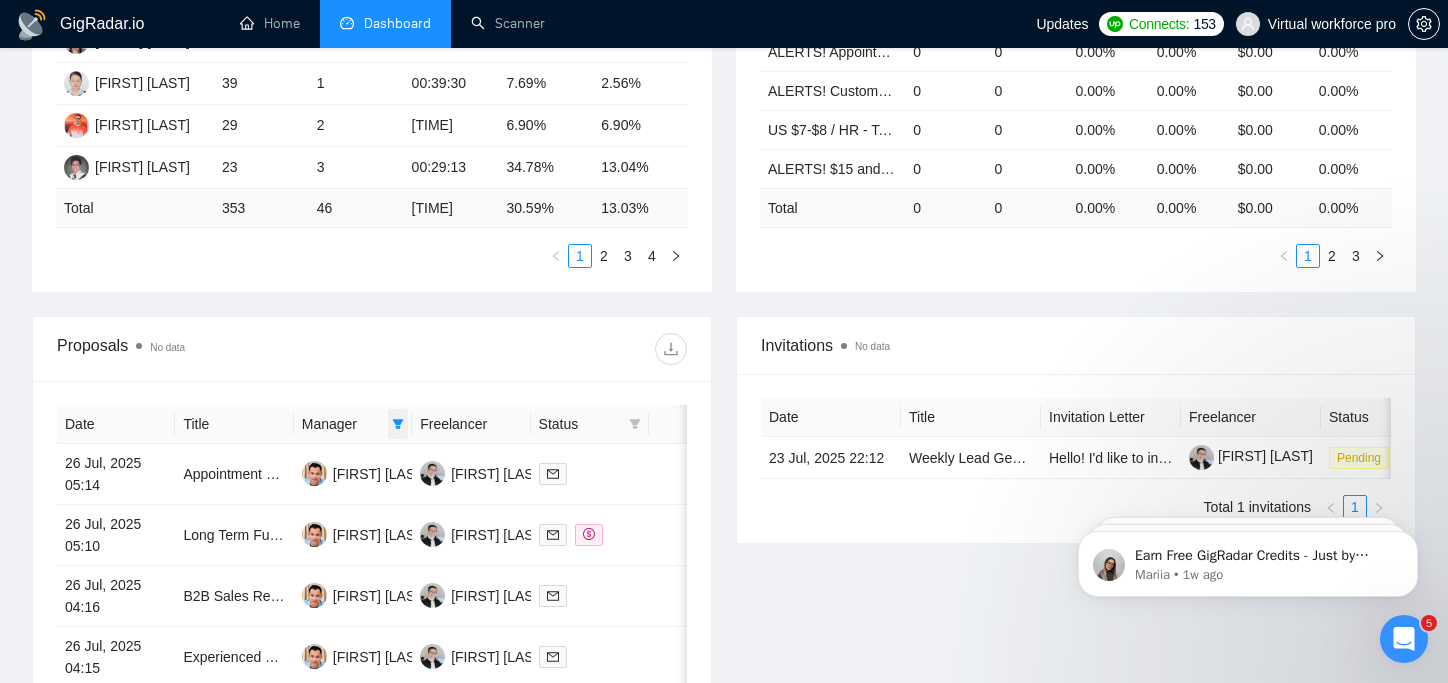 click at bounding box center (398, 424) 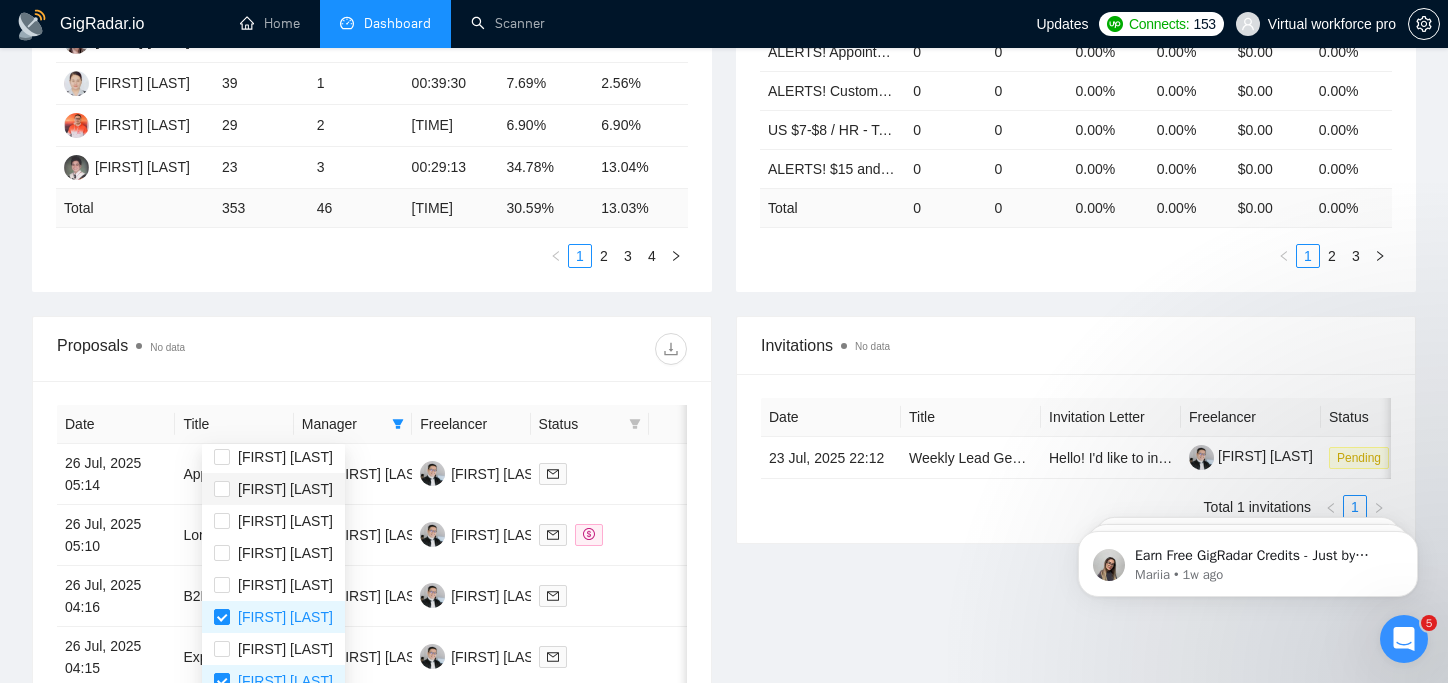 scroll, scrollTop: 288, scrollLeft: 0, axis: vertical 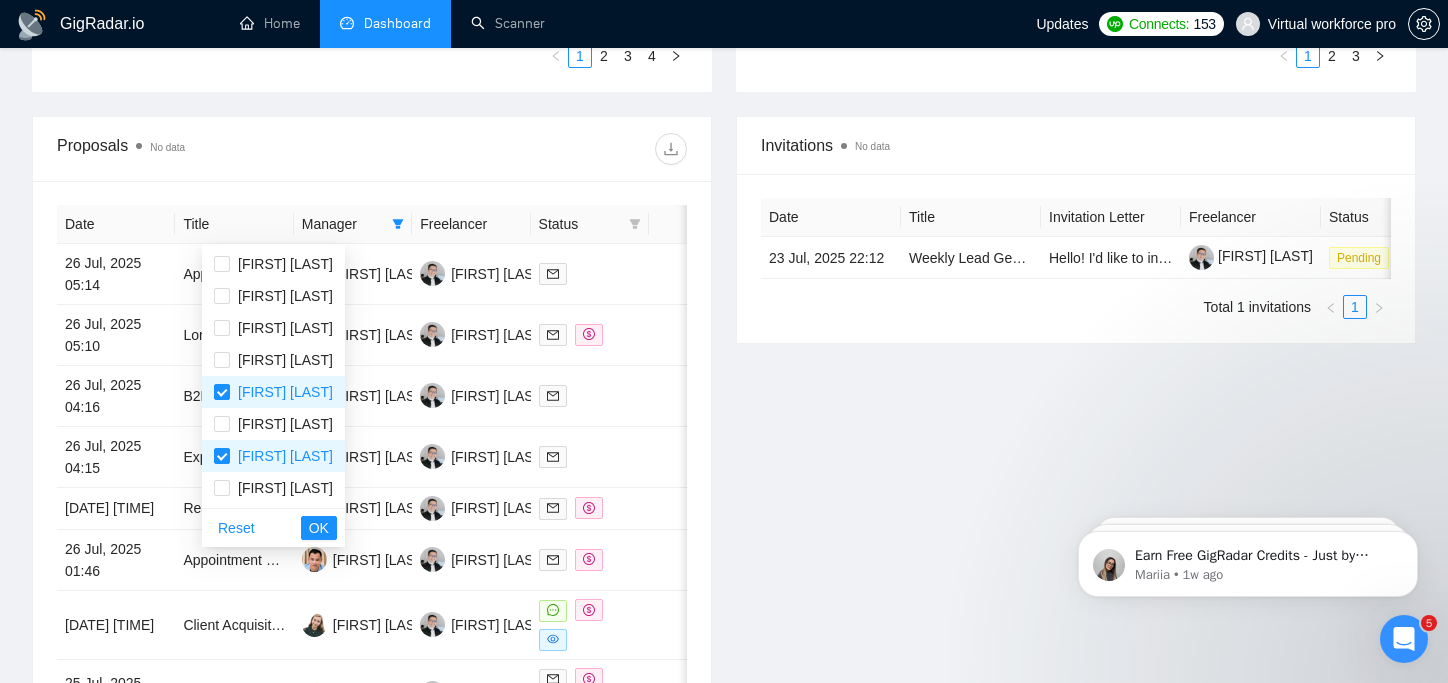 click at bounding box center (529, 149) 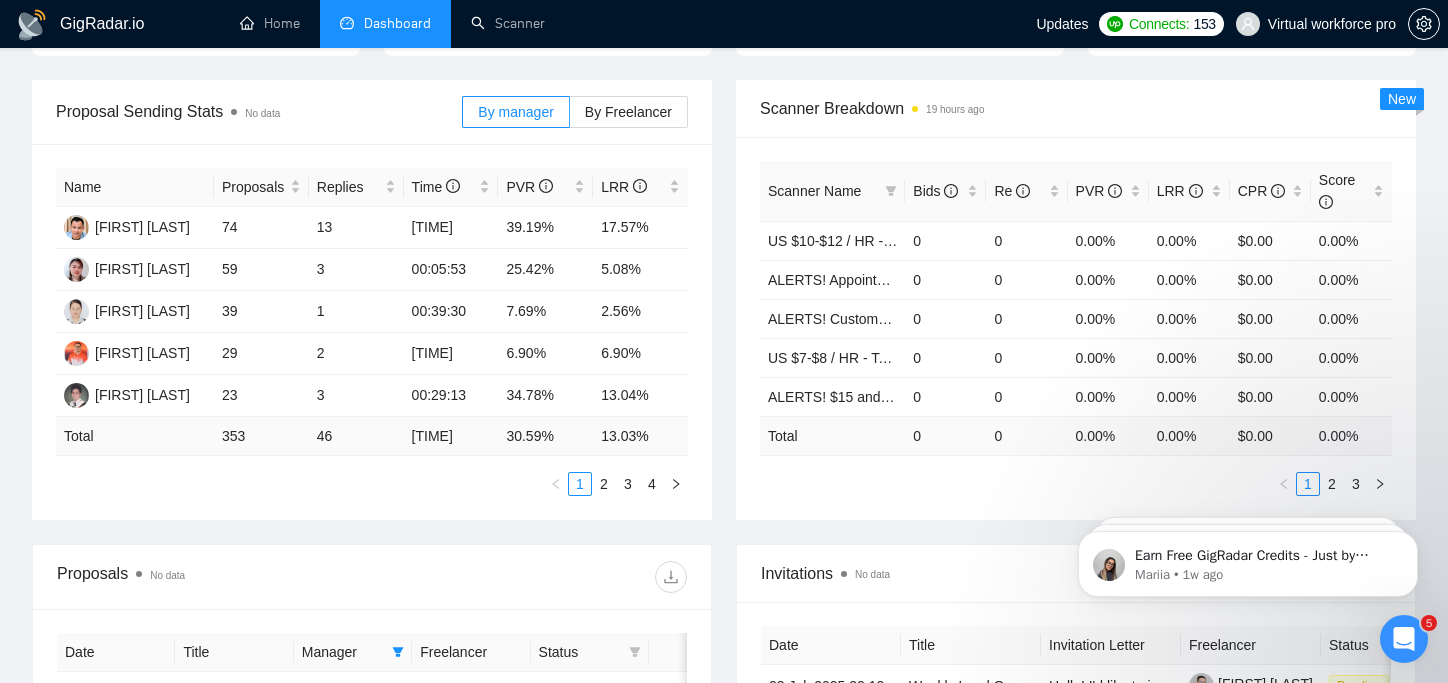 scroll, scrollTop: 500, scrollLeft: 0, axis: vertical 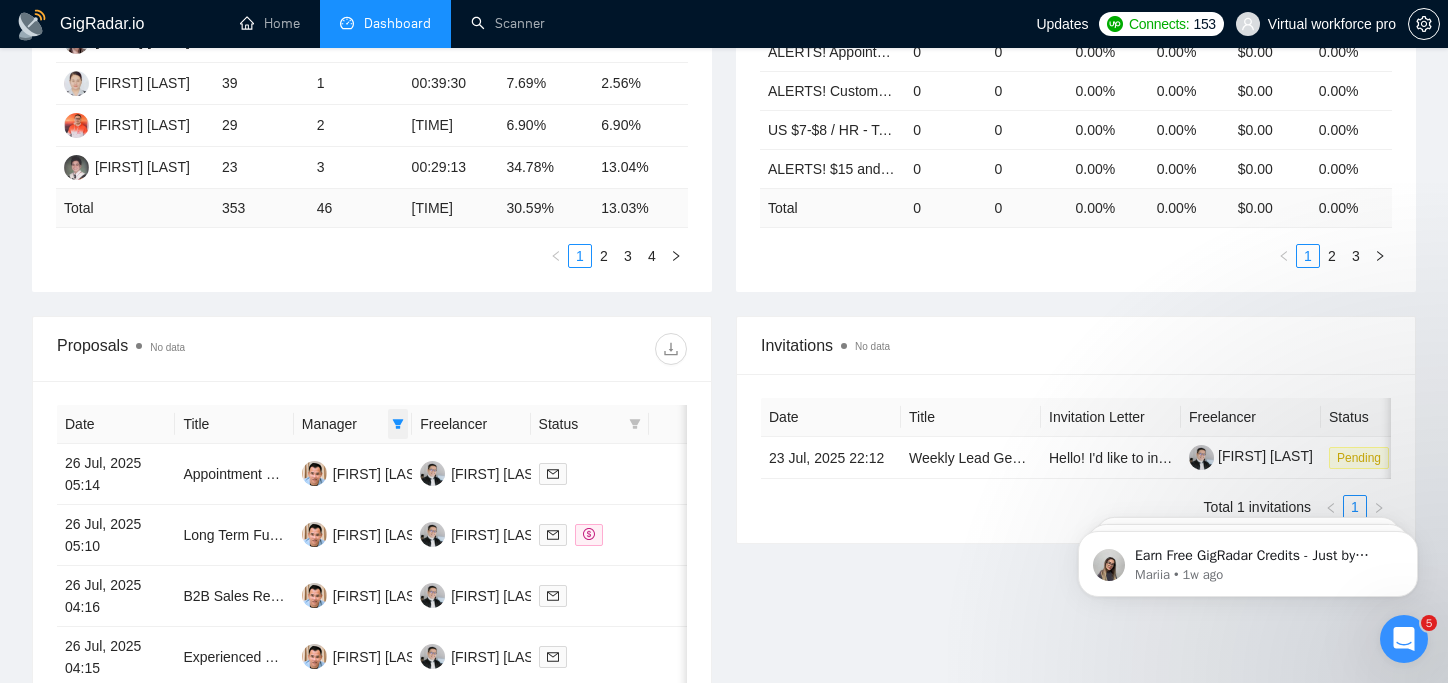 click 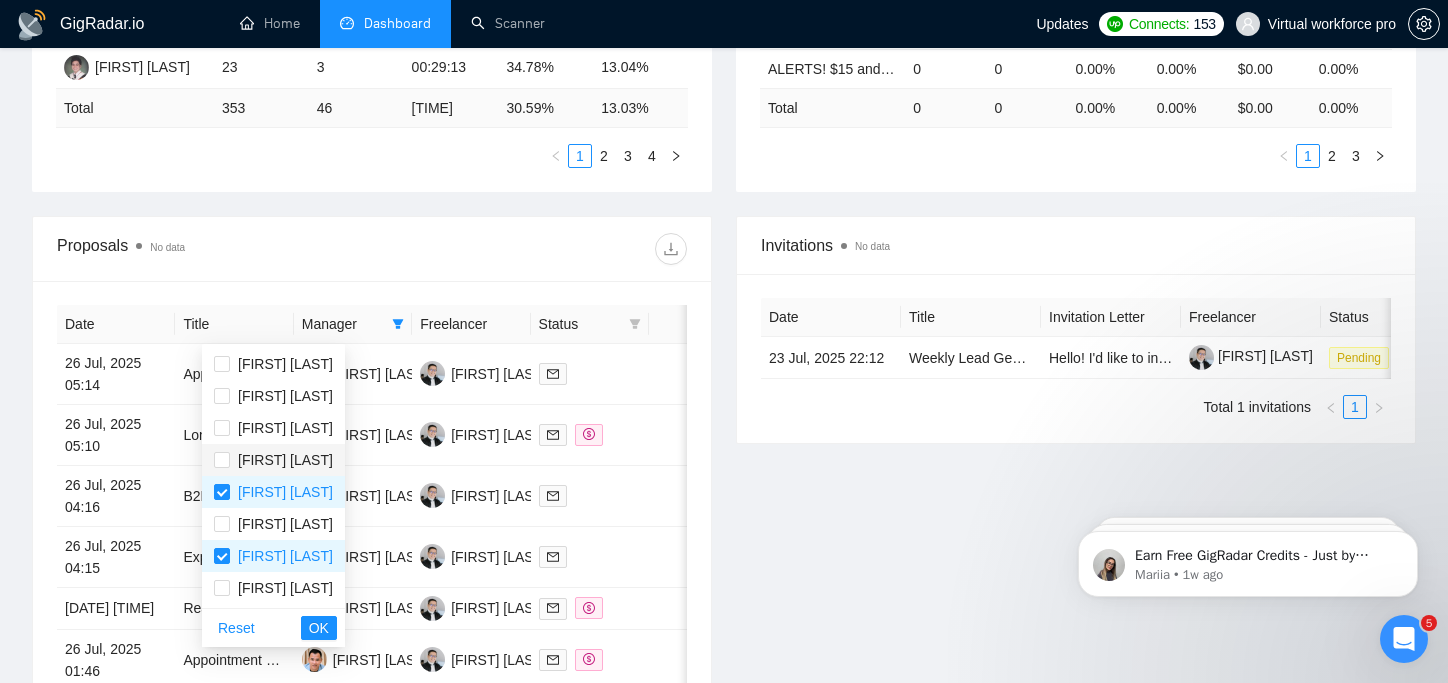 scroll, scrollTop: 800, scrollLeft: 0, axis: vertical 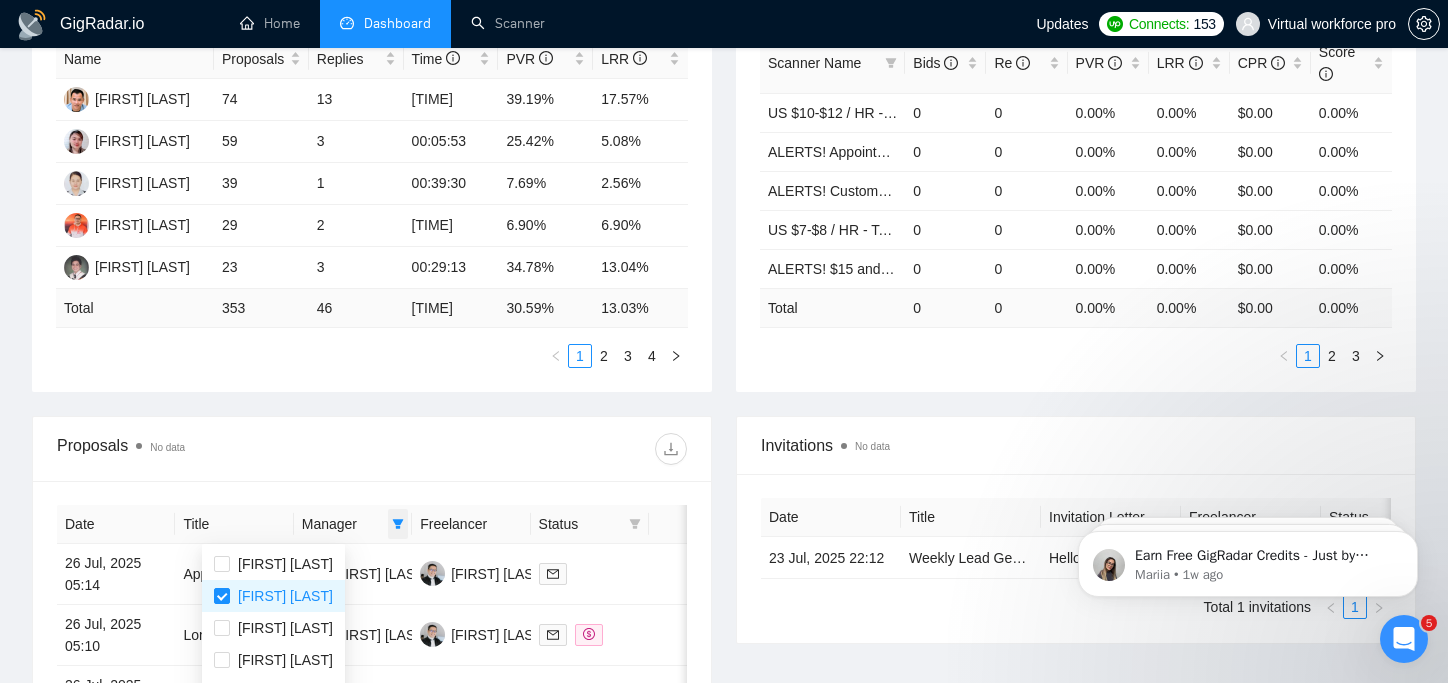 click 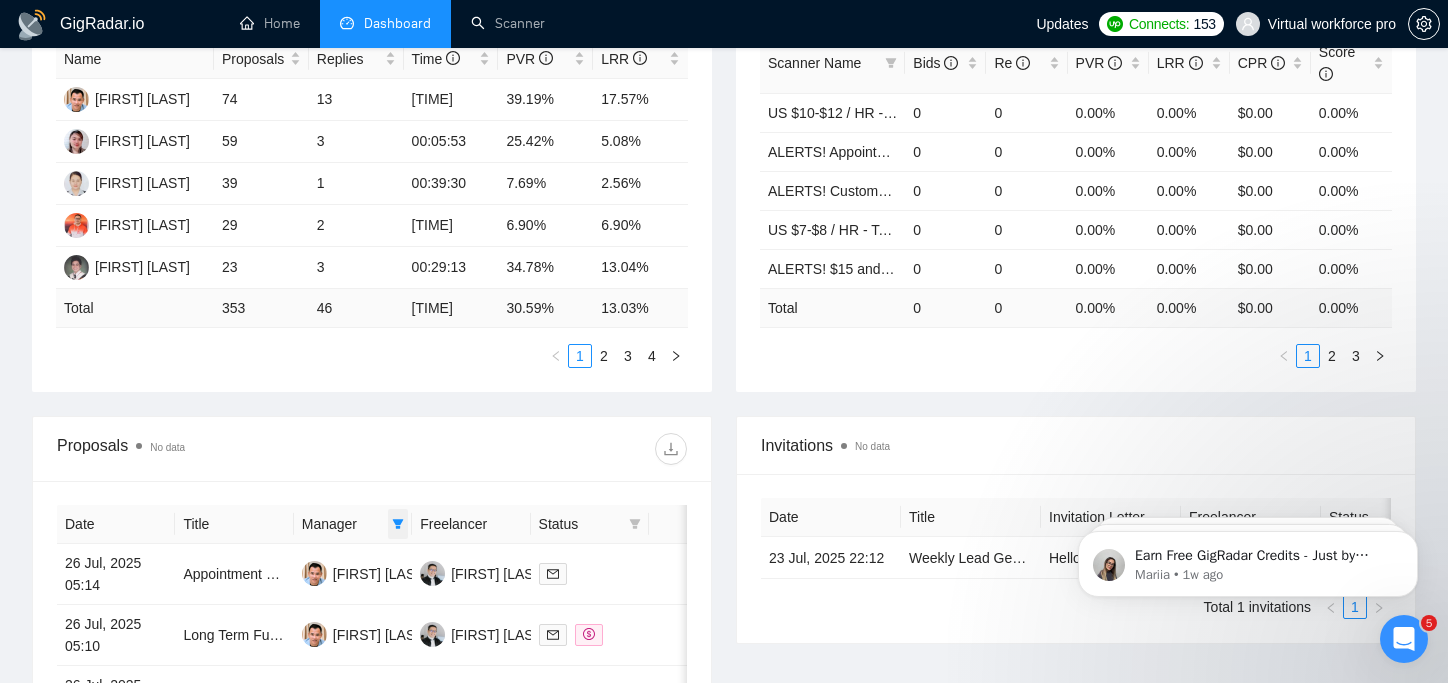 click 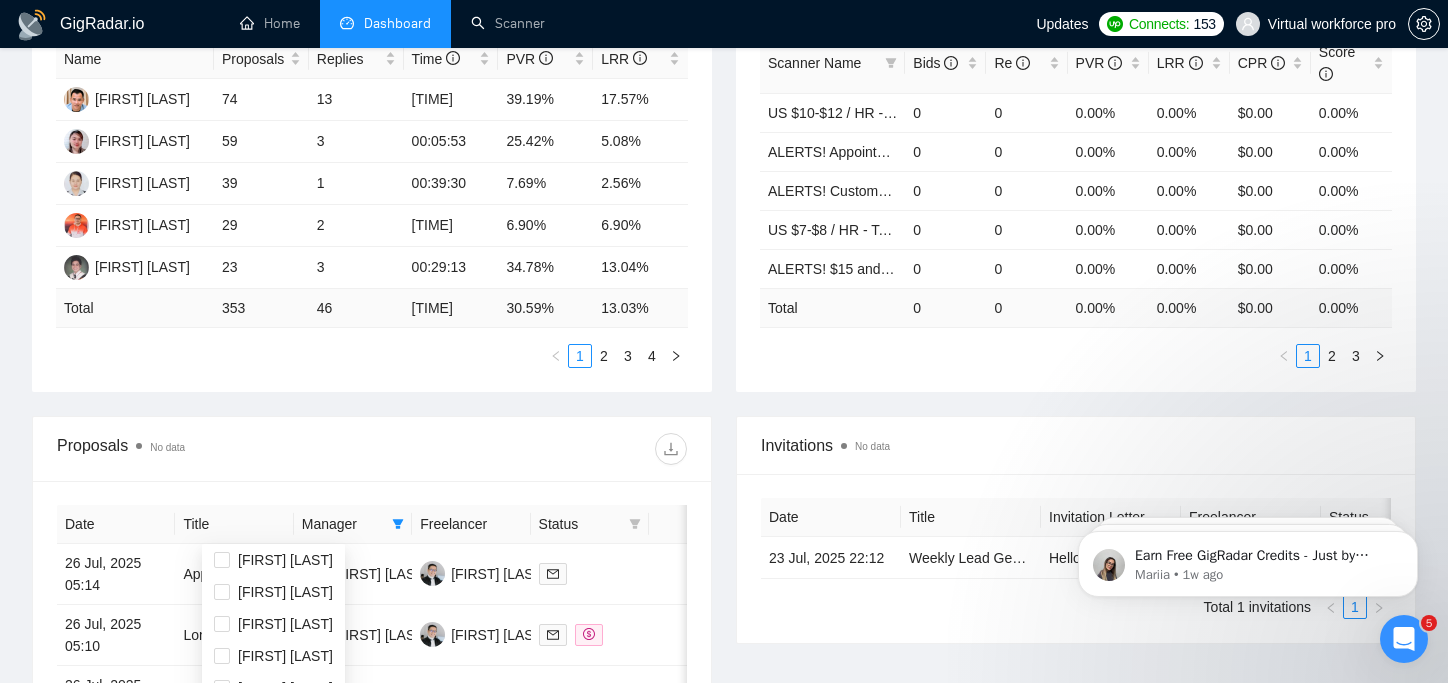 scroll, scrollTop: 288, scrollLeft: 0, axis: vertical 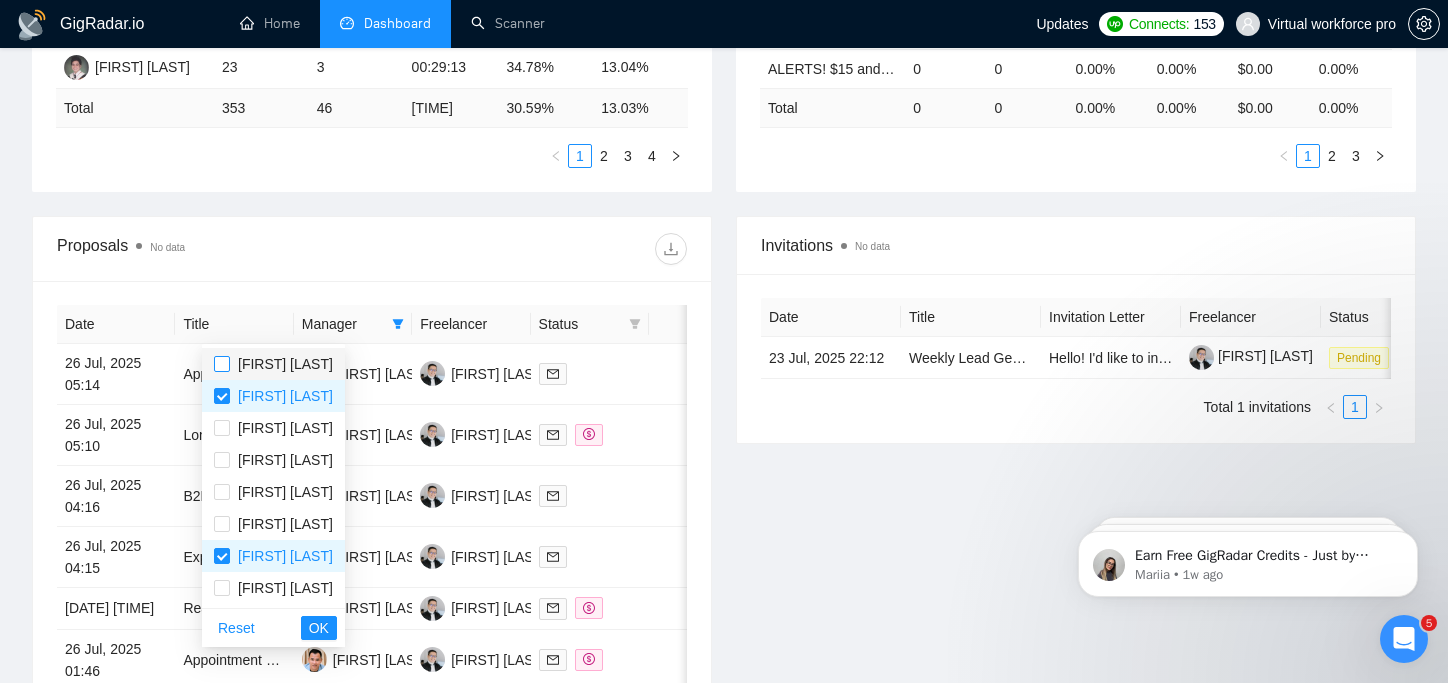 click at bounding box center [222, 364] 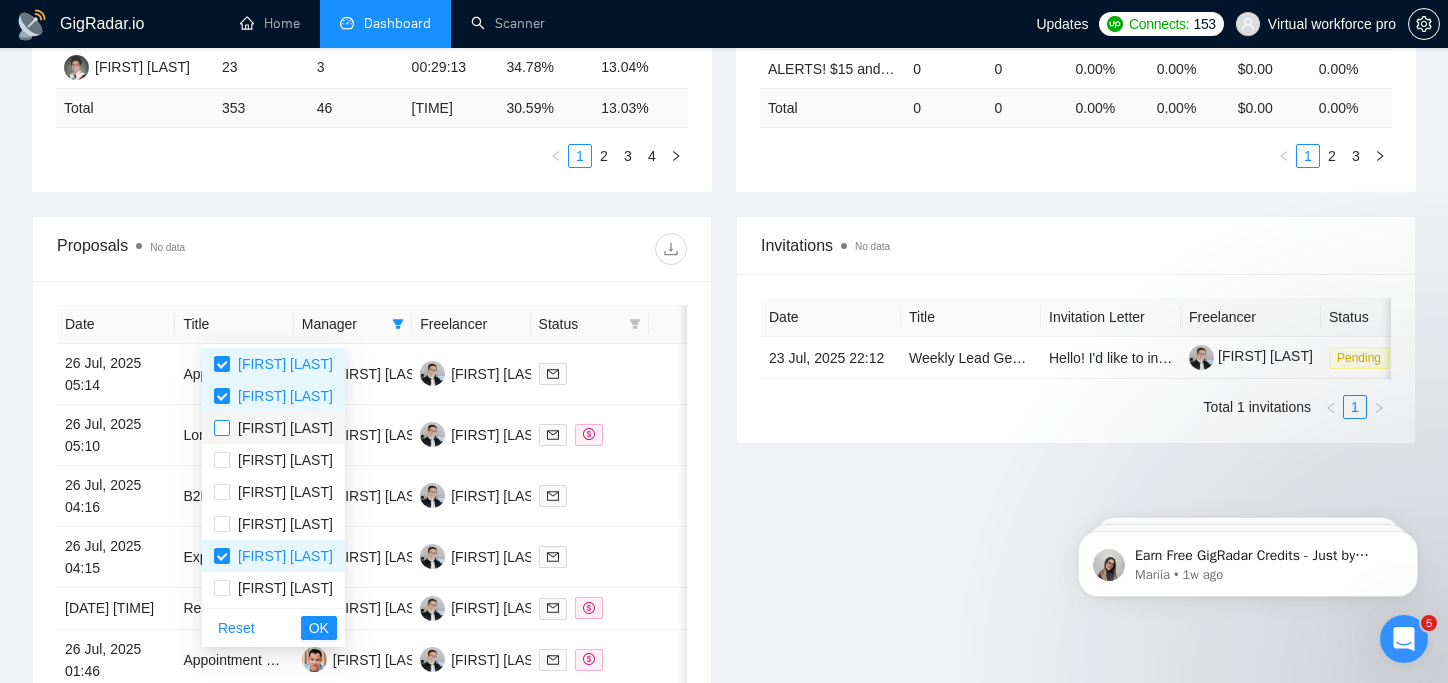 click at bounding box center (222, 428) 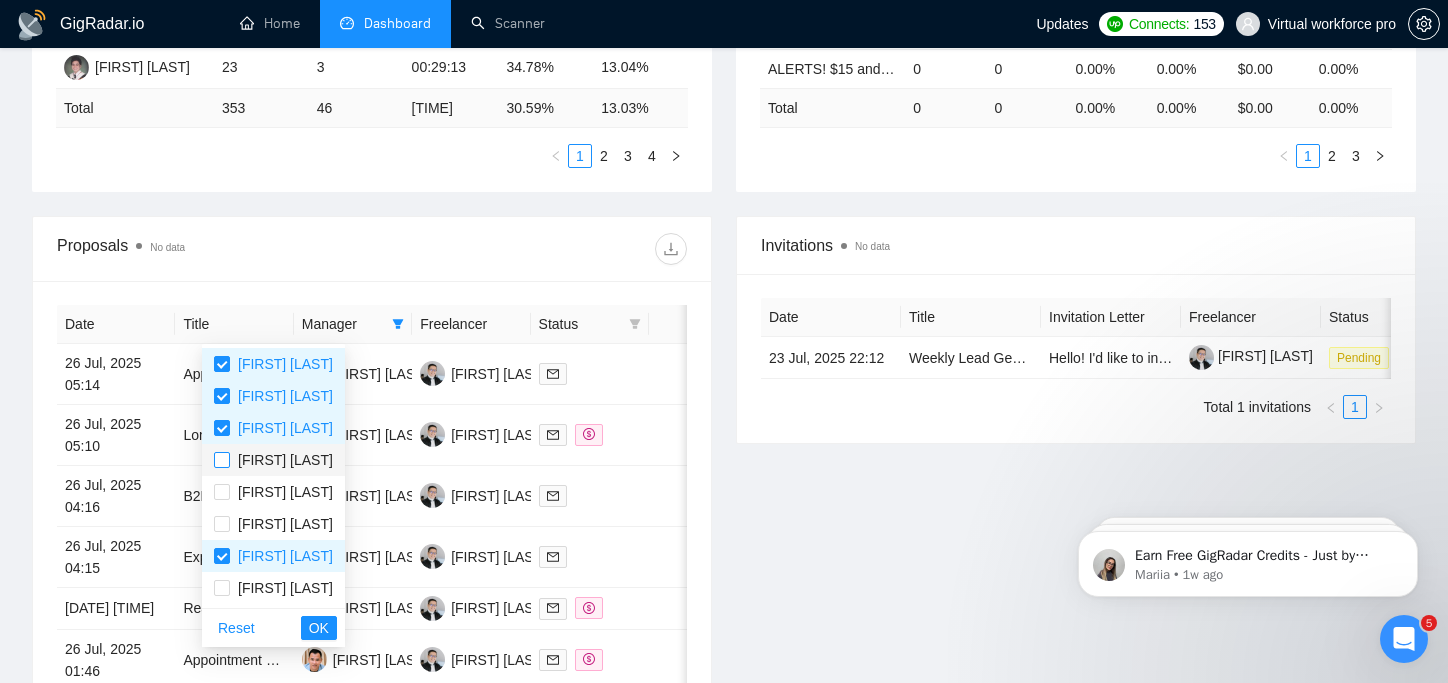 drag, startPoint x: 223, startPoint y: 458, endPoint x: 235, endPoint y: 469, distance: 16.27882 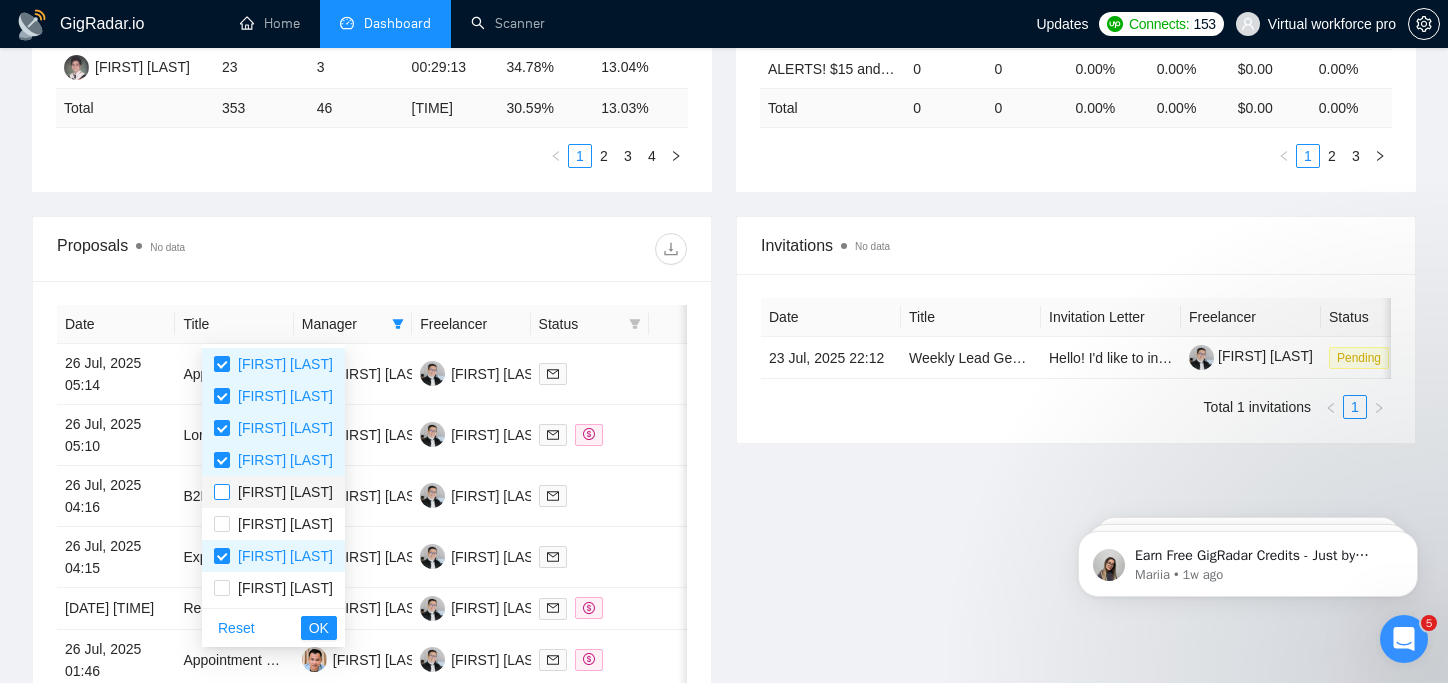 click at bounding box center (222, 492) 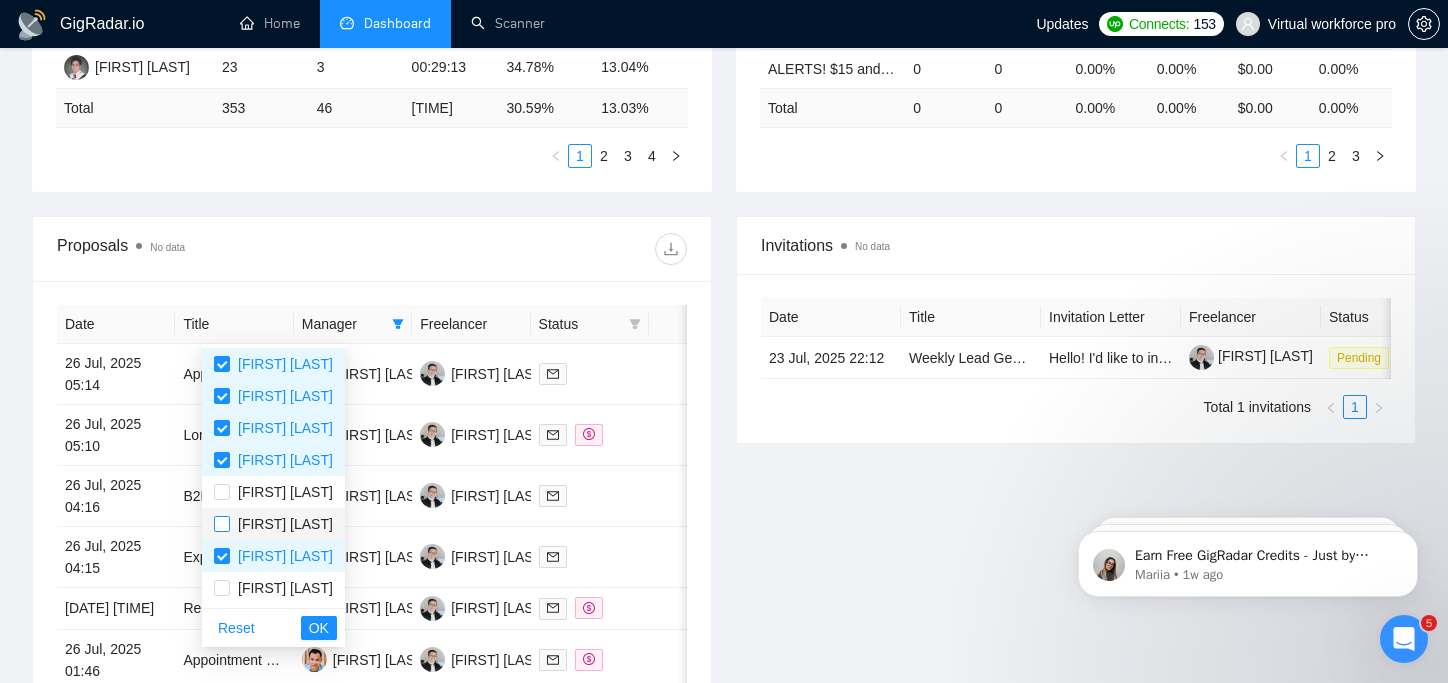 click at bounding box center [222, 524] 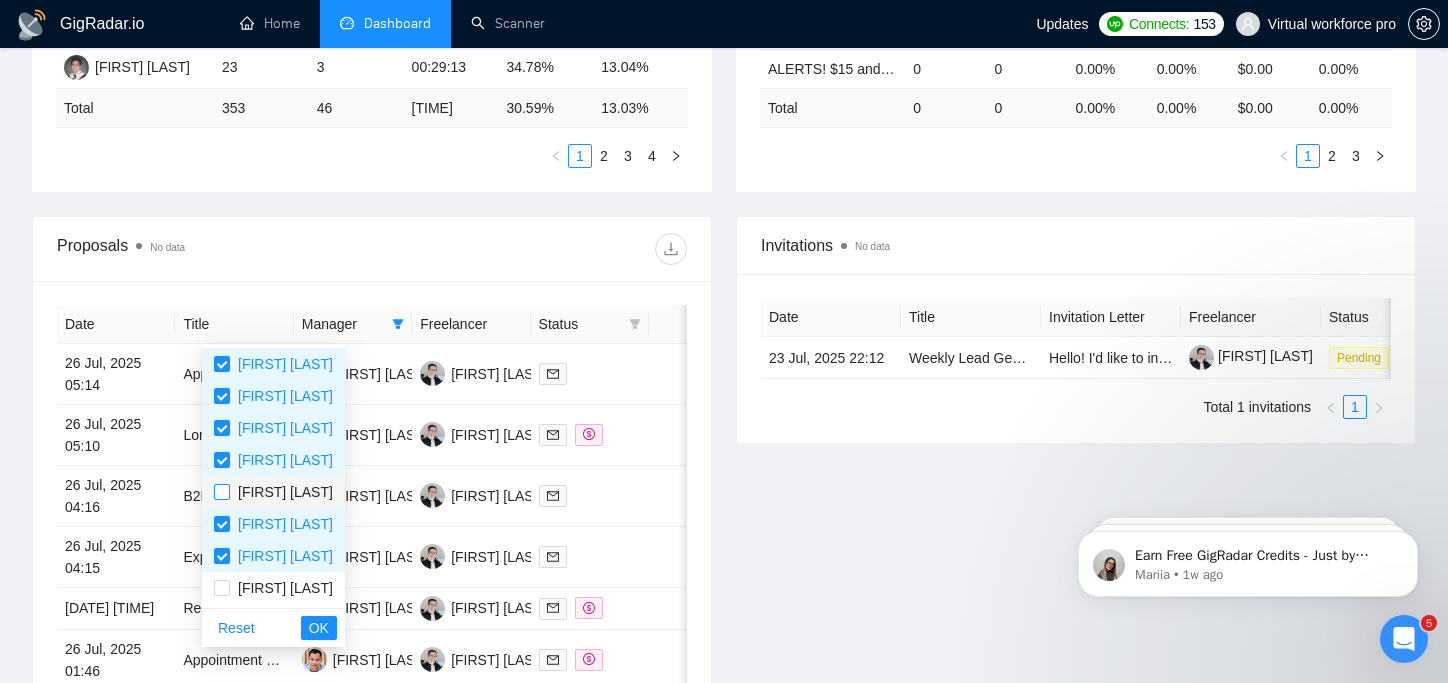 click at bounding box center [222, 492] 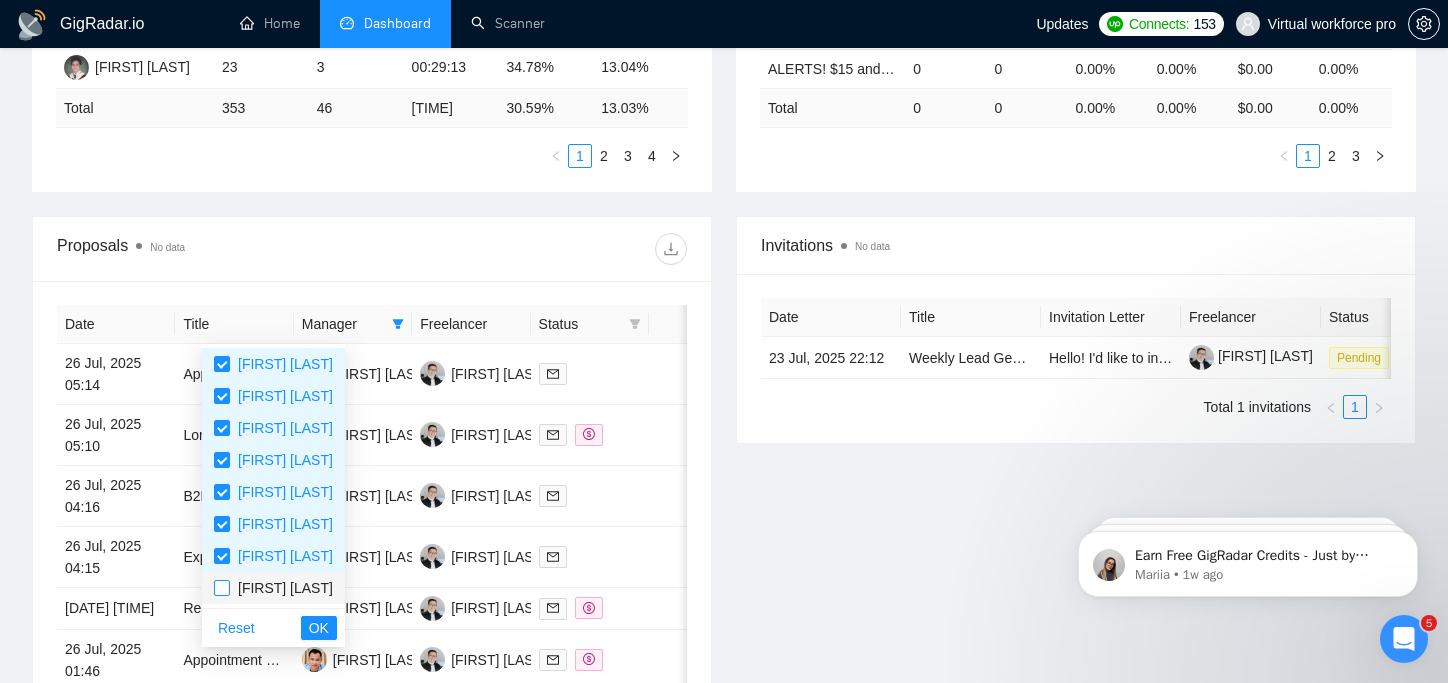 click at bounding box center (222, 588) 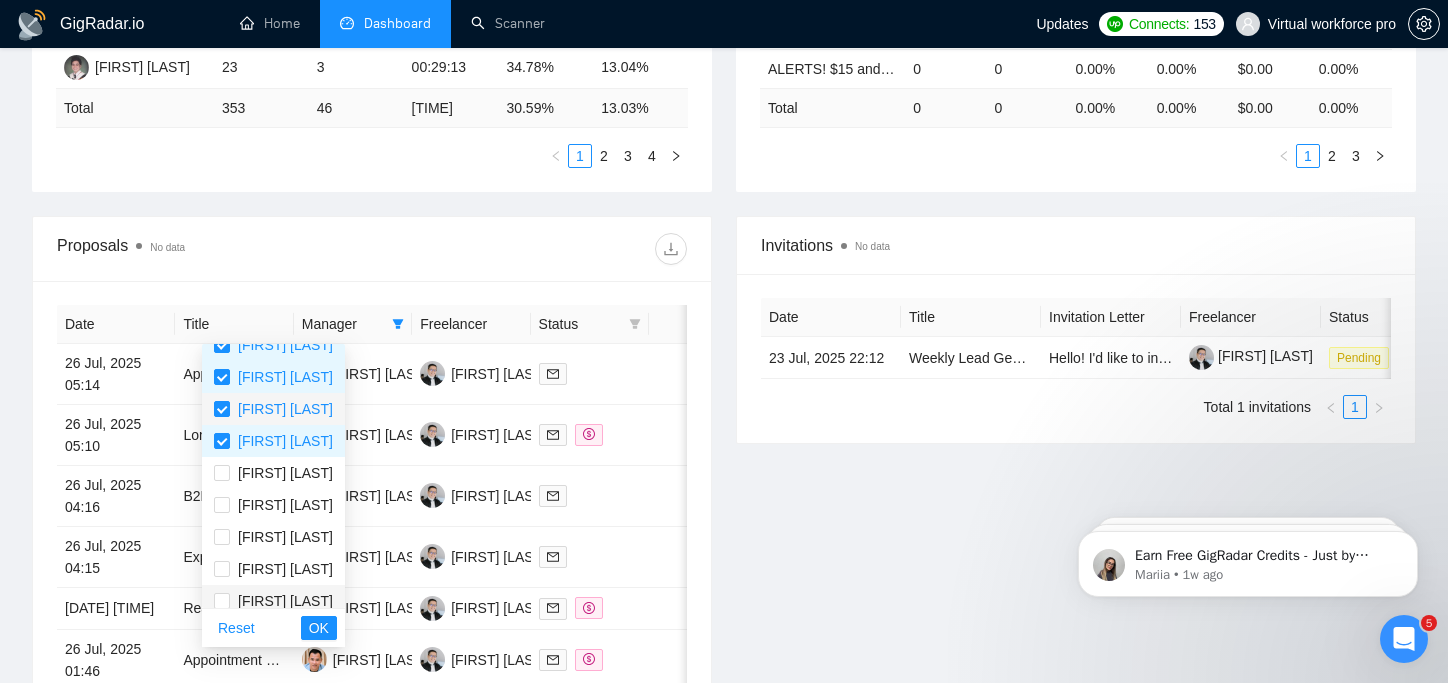 scroll, scrollTop: 200, scrollLeft: 0, axis: vertical 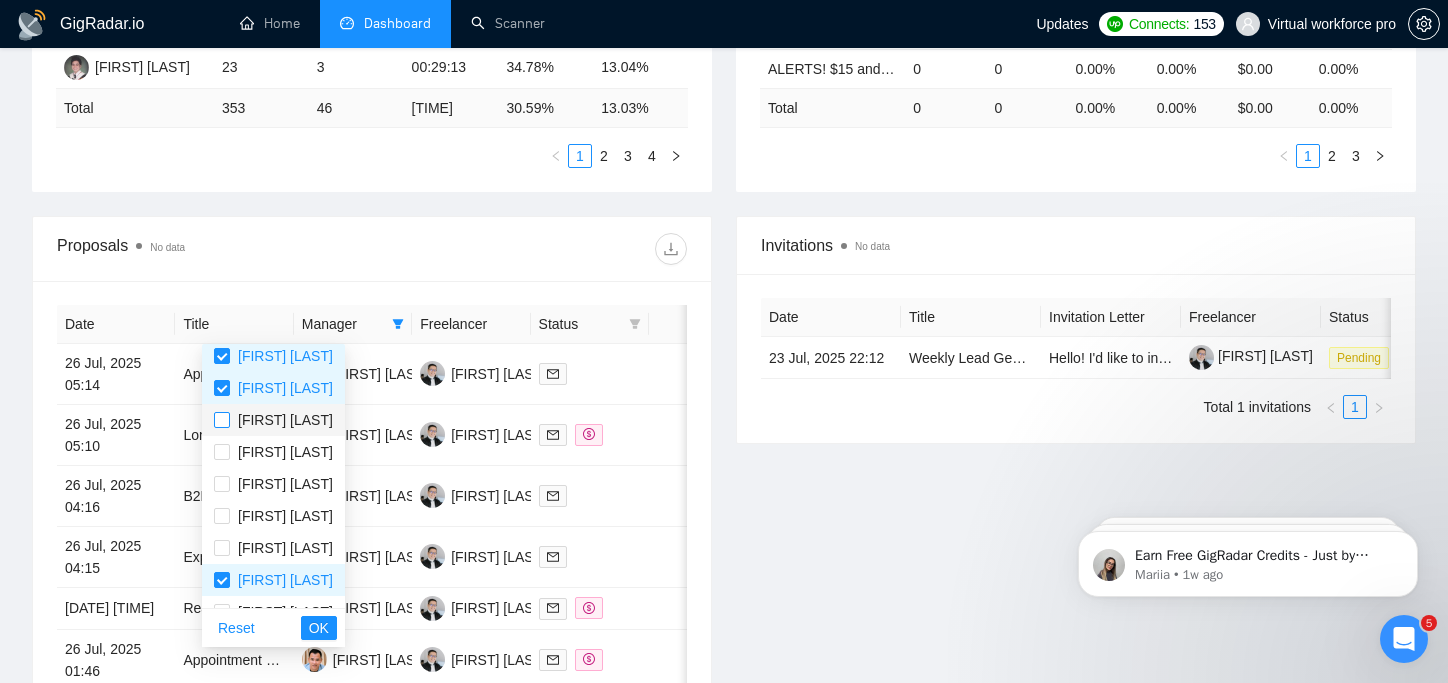 click at bounding box center (222, 420) 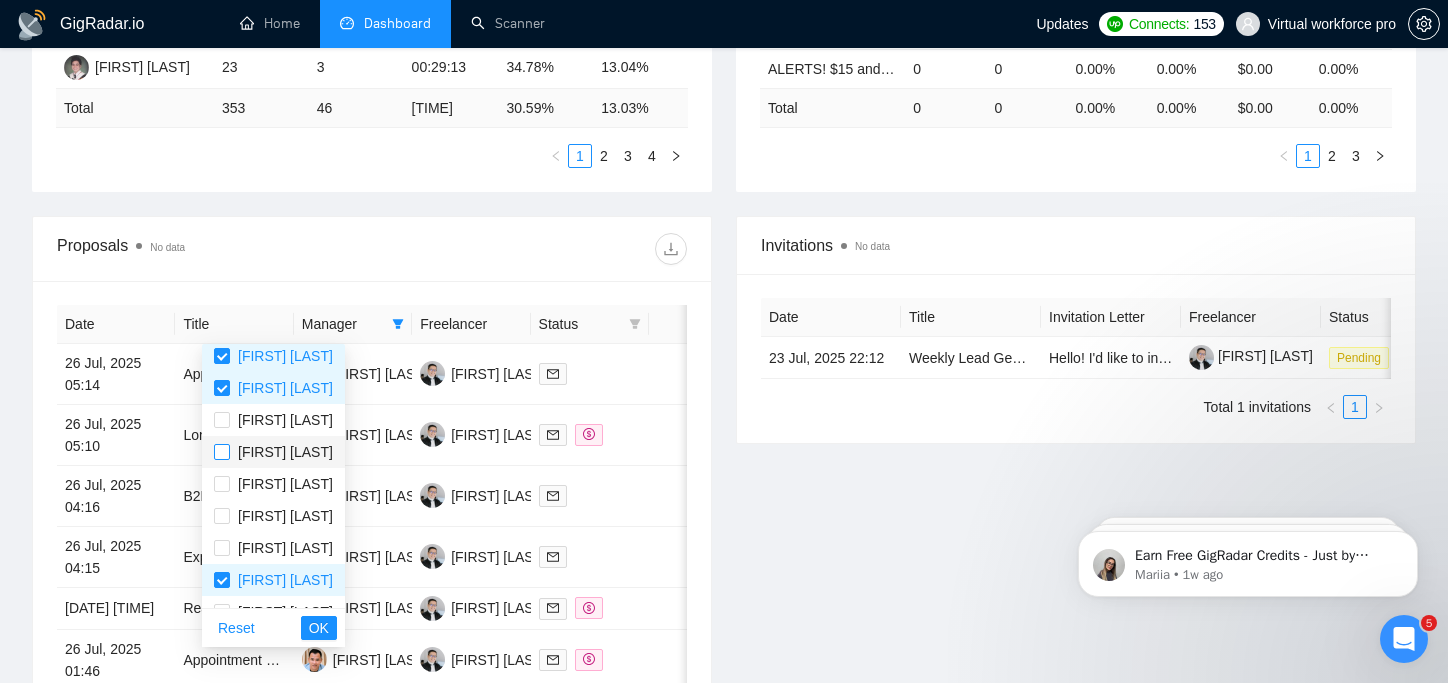 click at bounding box center [222, 452] 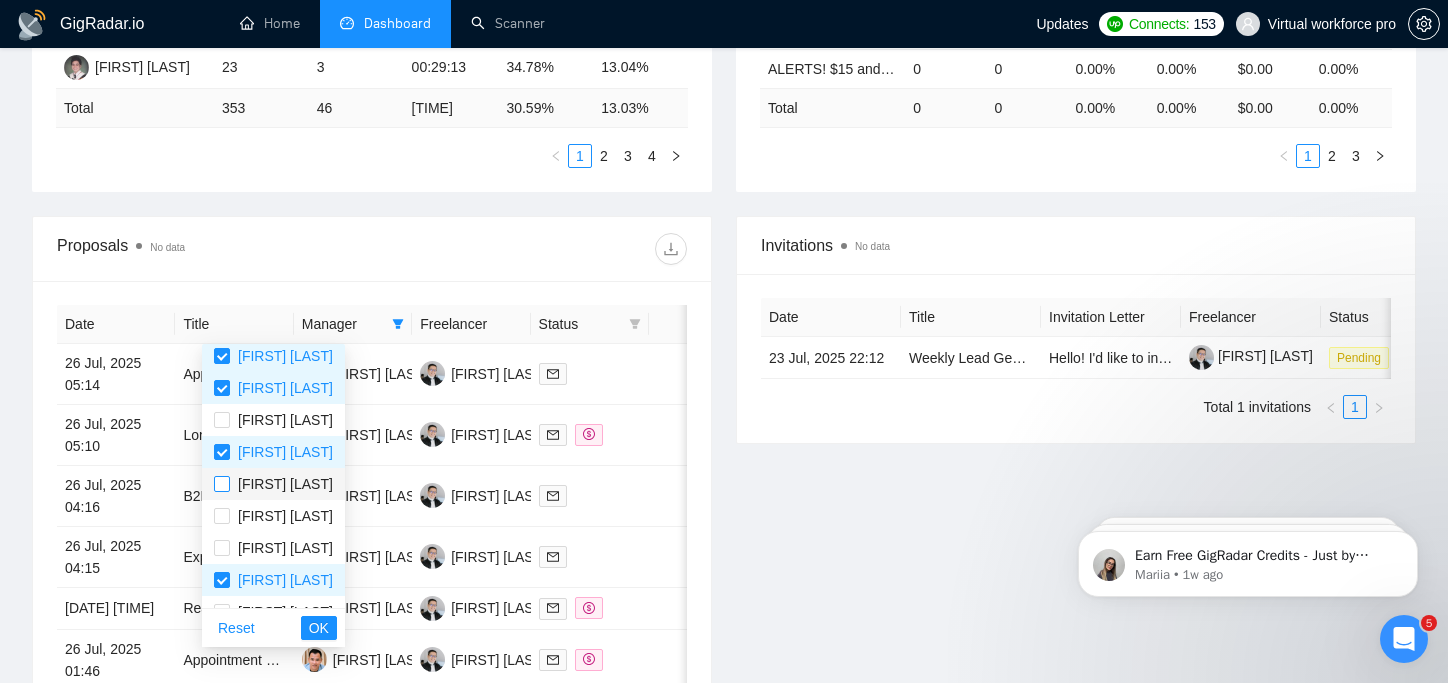 click at bounding box center (222, 484) 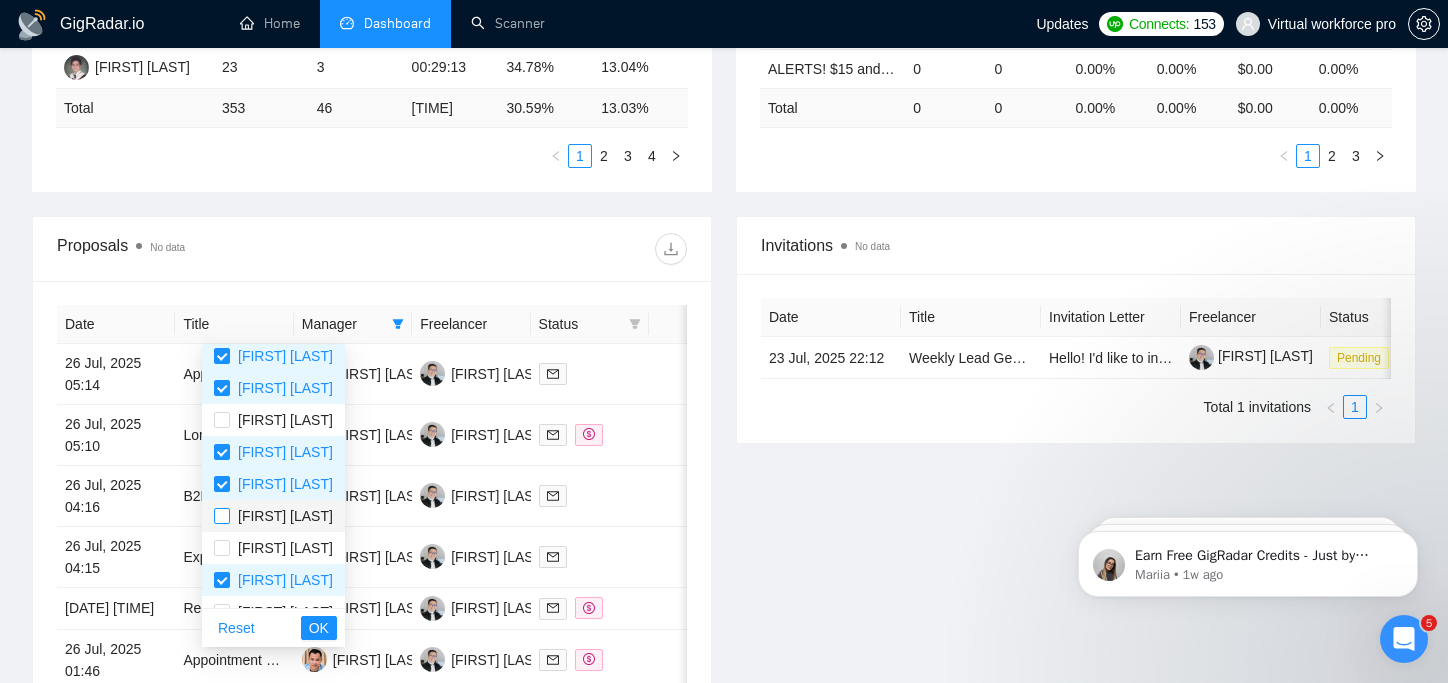 click at bounding box center (222, 516) 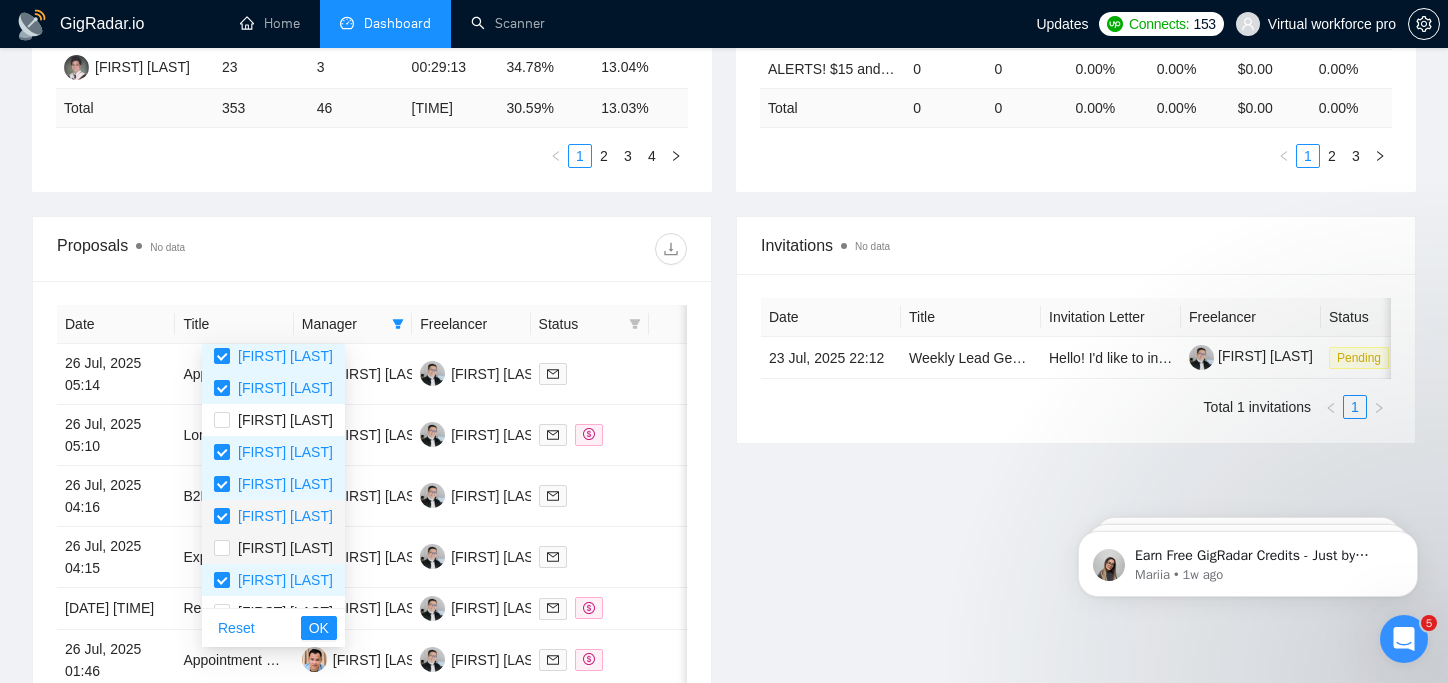 click on "Good Luck [LAST]" at bounding box center [273, 548] 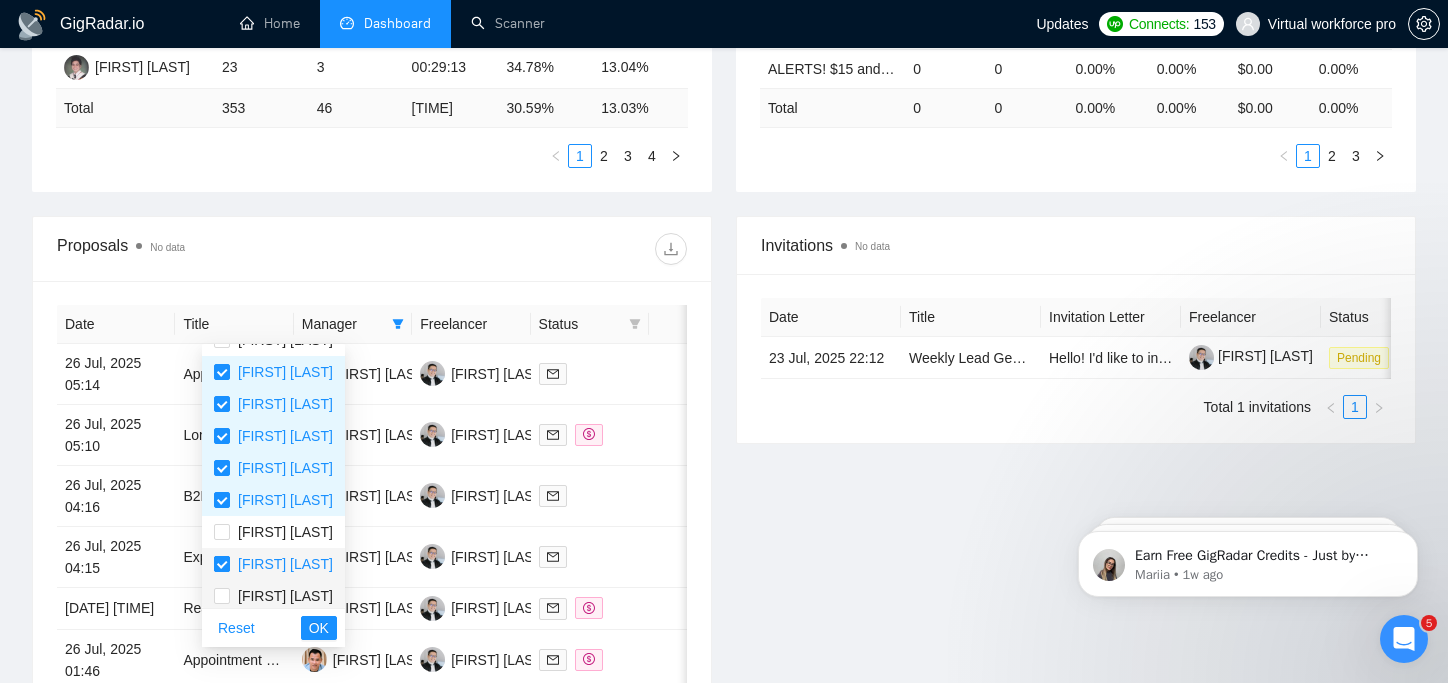 scroll, scrollTop: 288, scrollLeft: 0, axis: vertical 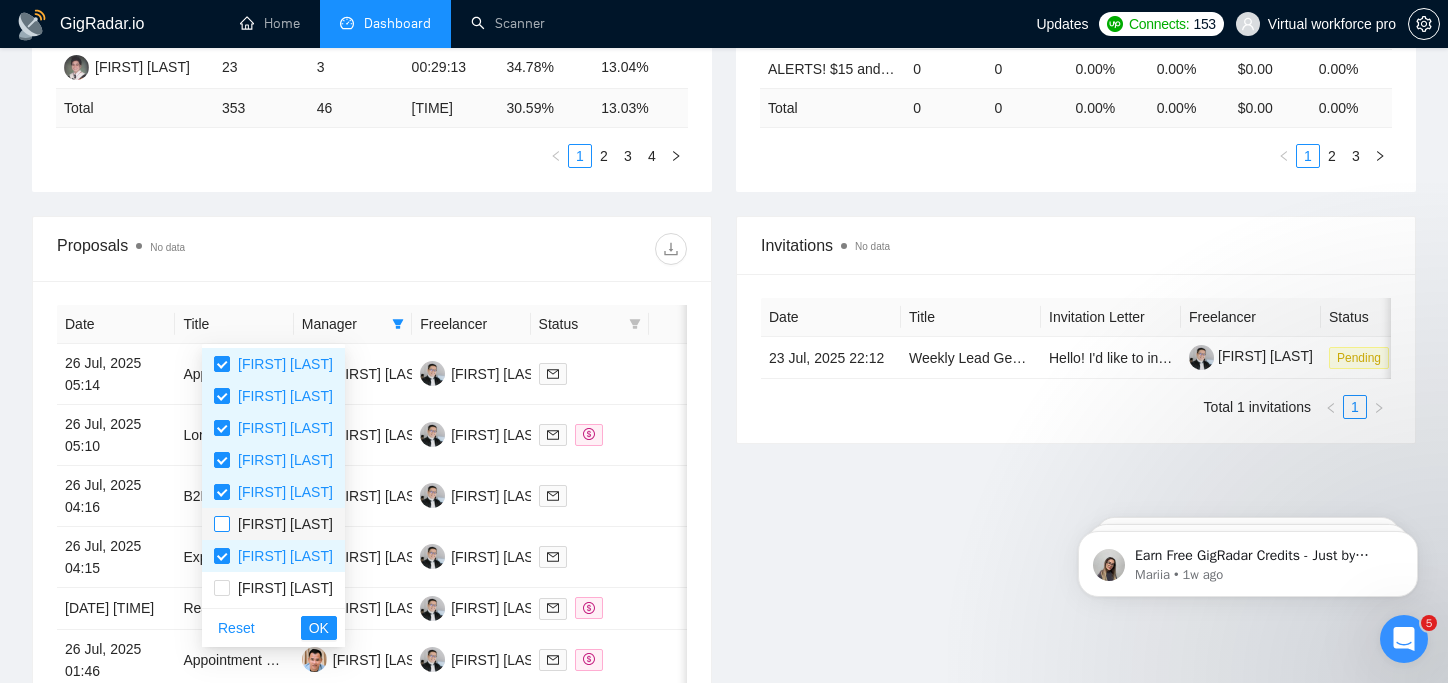 click at bounding box center (222, 524) 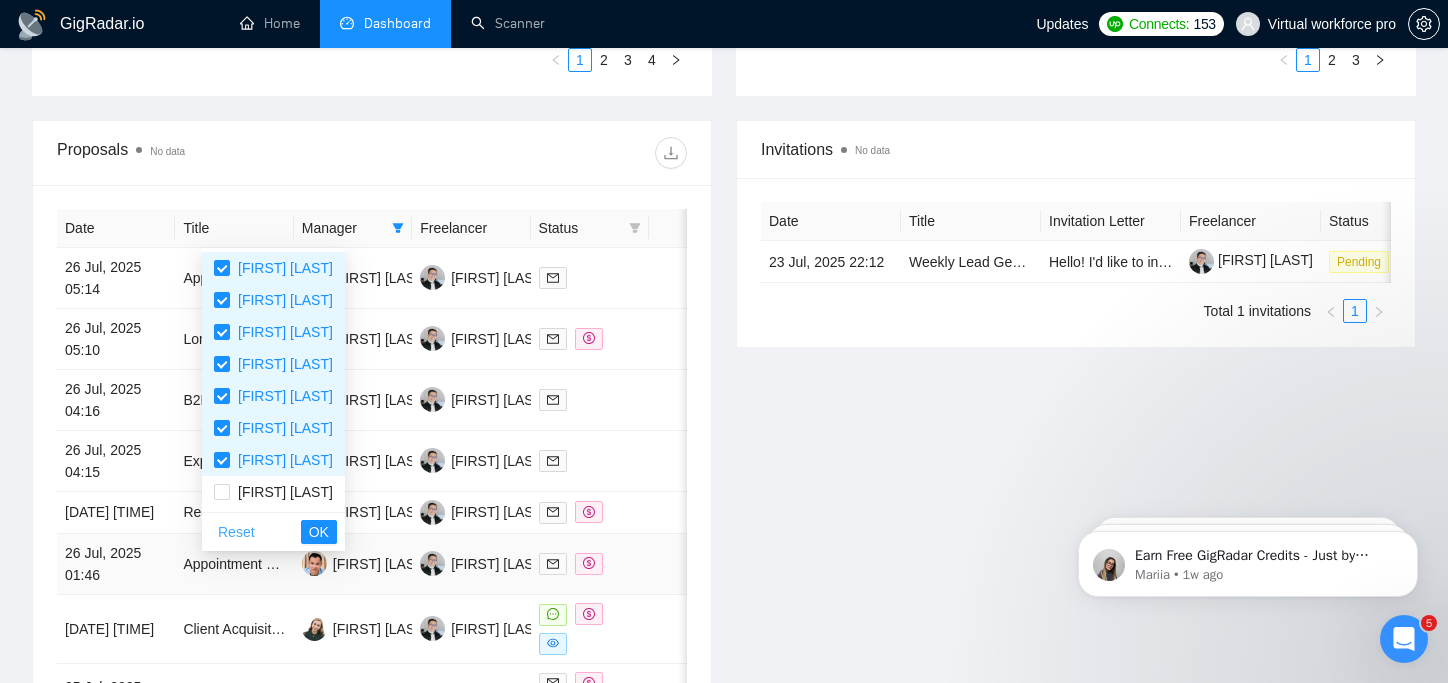 scroll, scrollTop: 700, scrollLeft: 0, axis: vertical 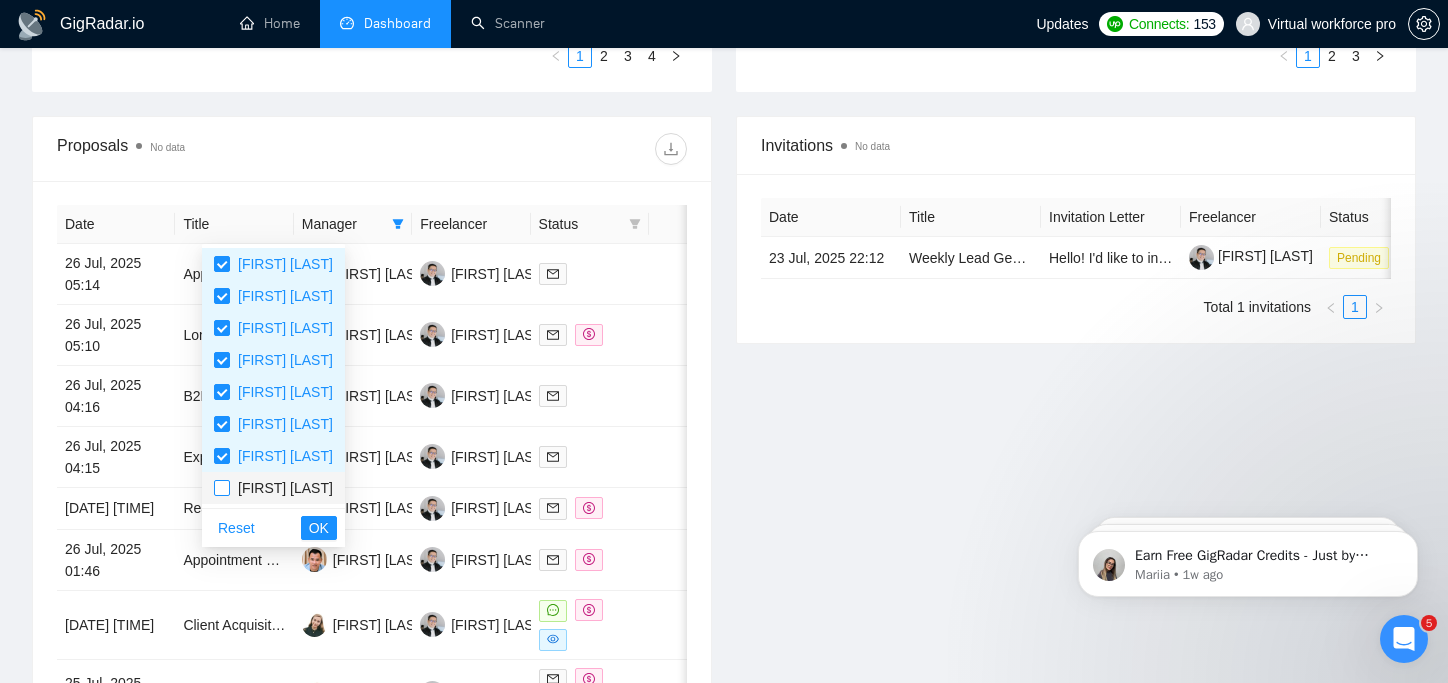 click at bounding box center (222, 488) 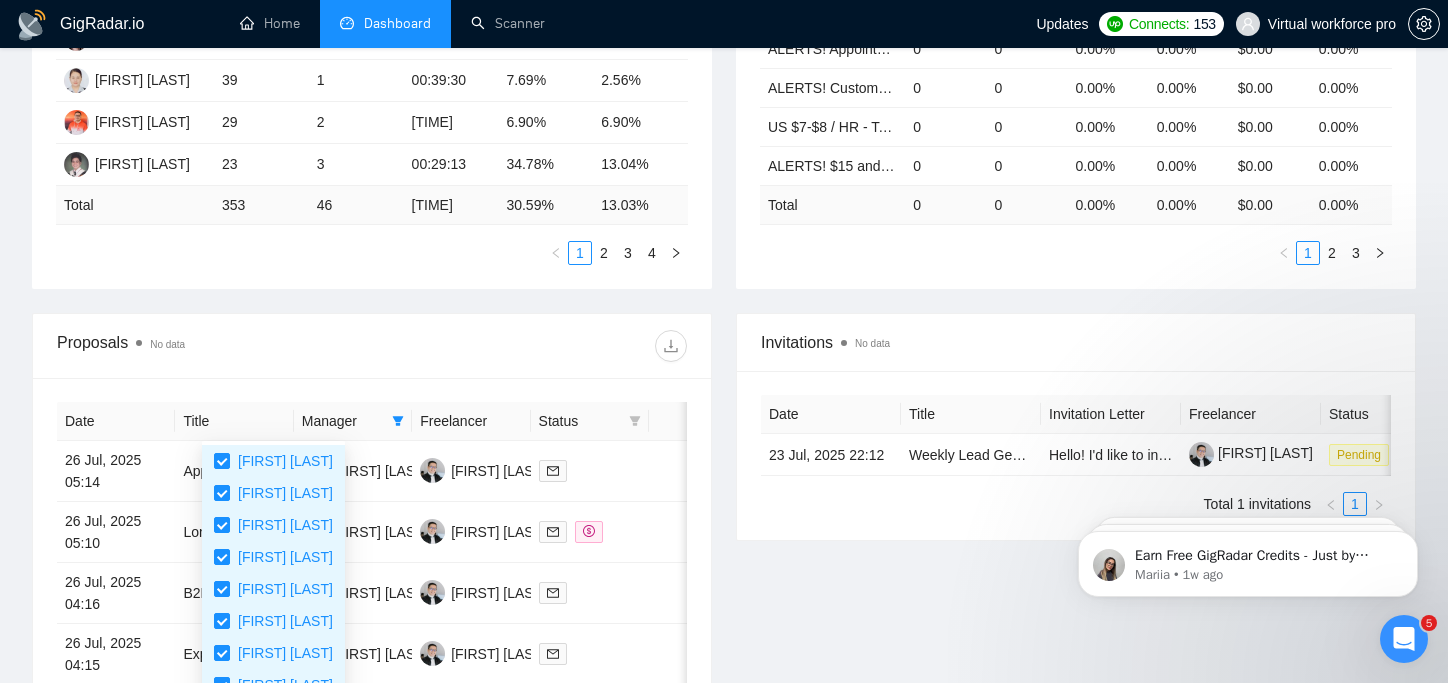 scroll, scrollTop: 500, scrollLeft: 0, axis: vertical 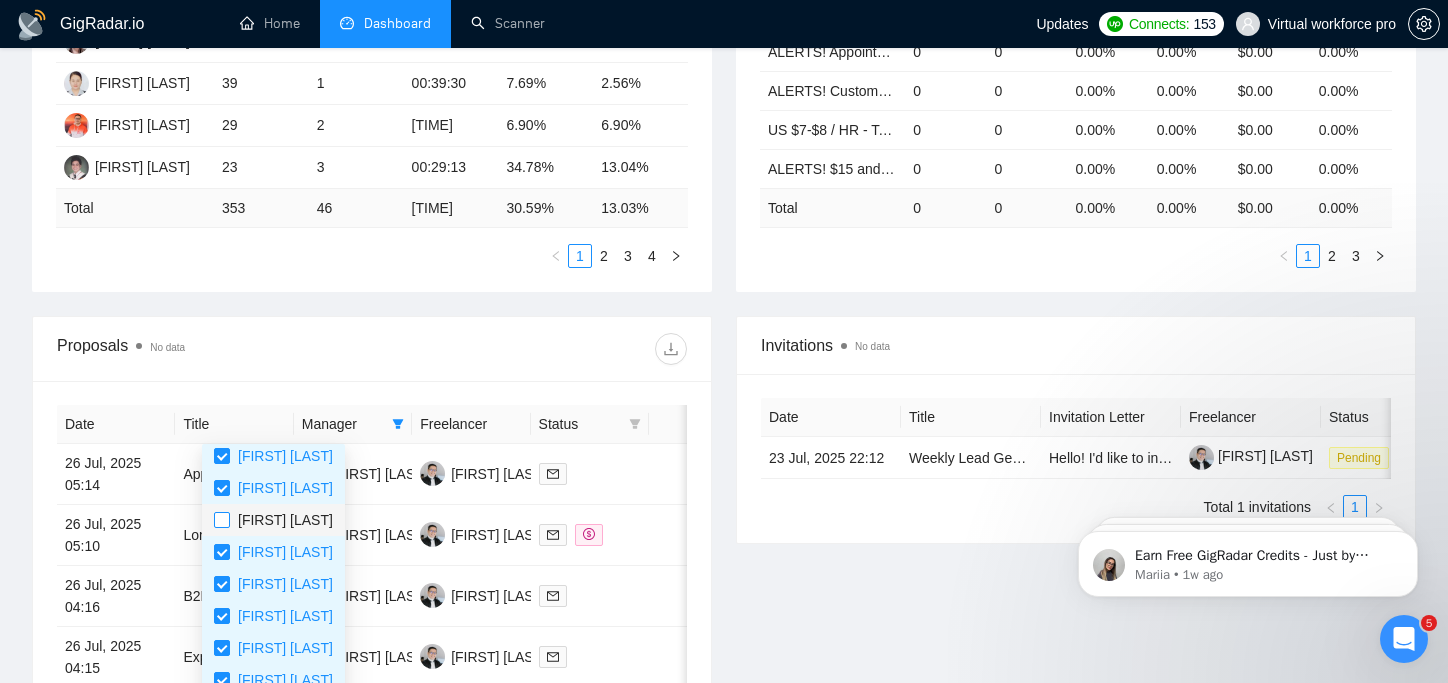 click at bounding box center [222, 520] 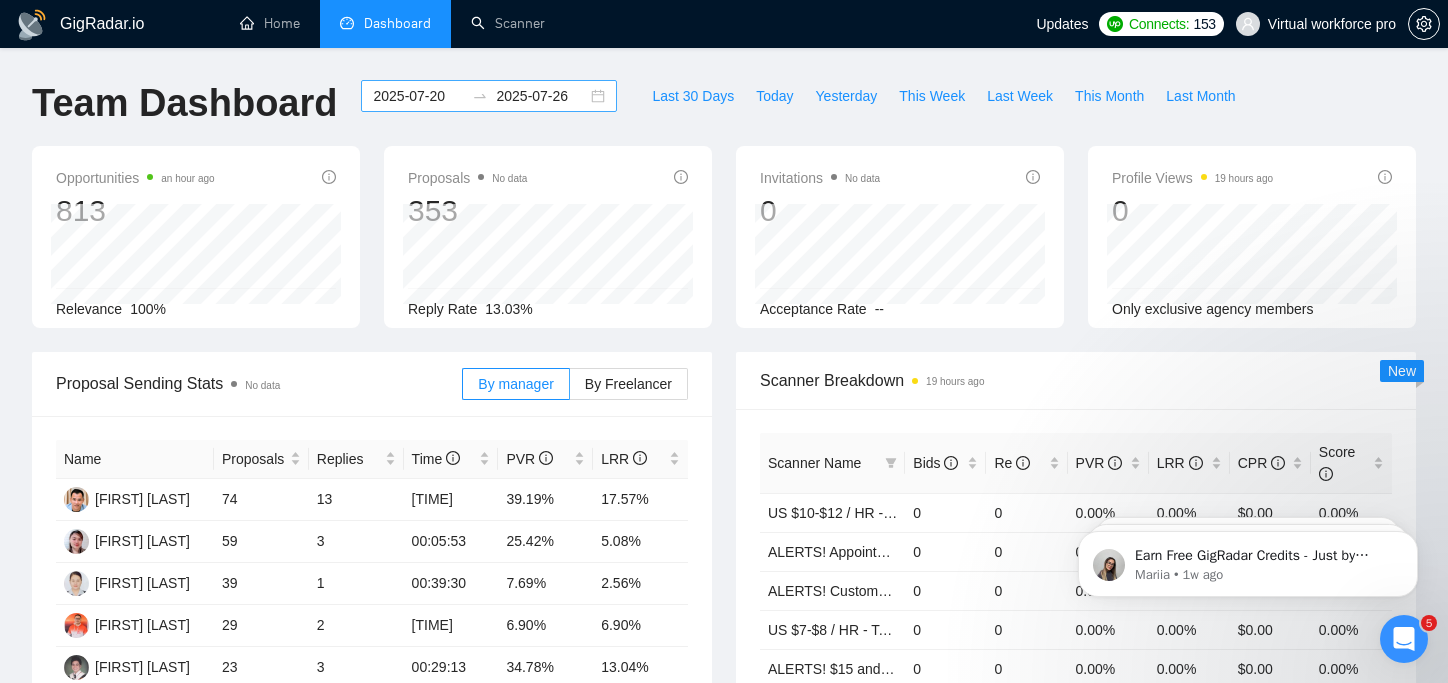 click on "2025-07-20" at bounding box center [418, 96] 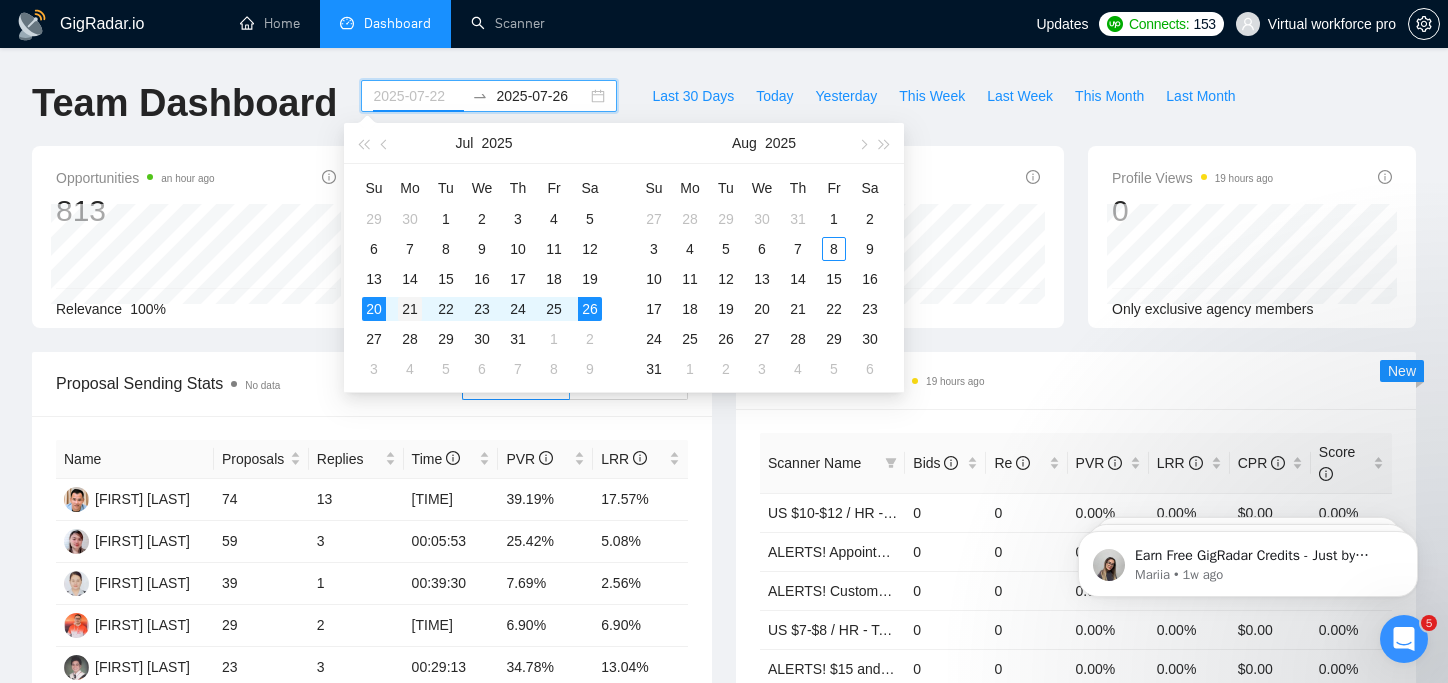 type on "2025-07-21" 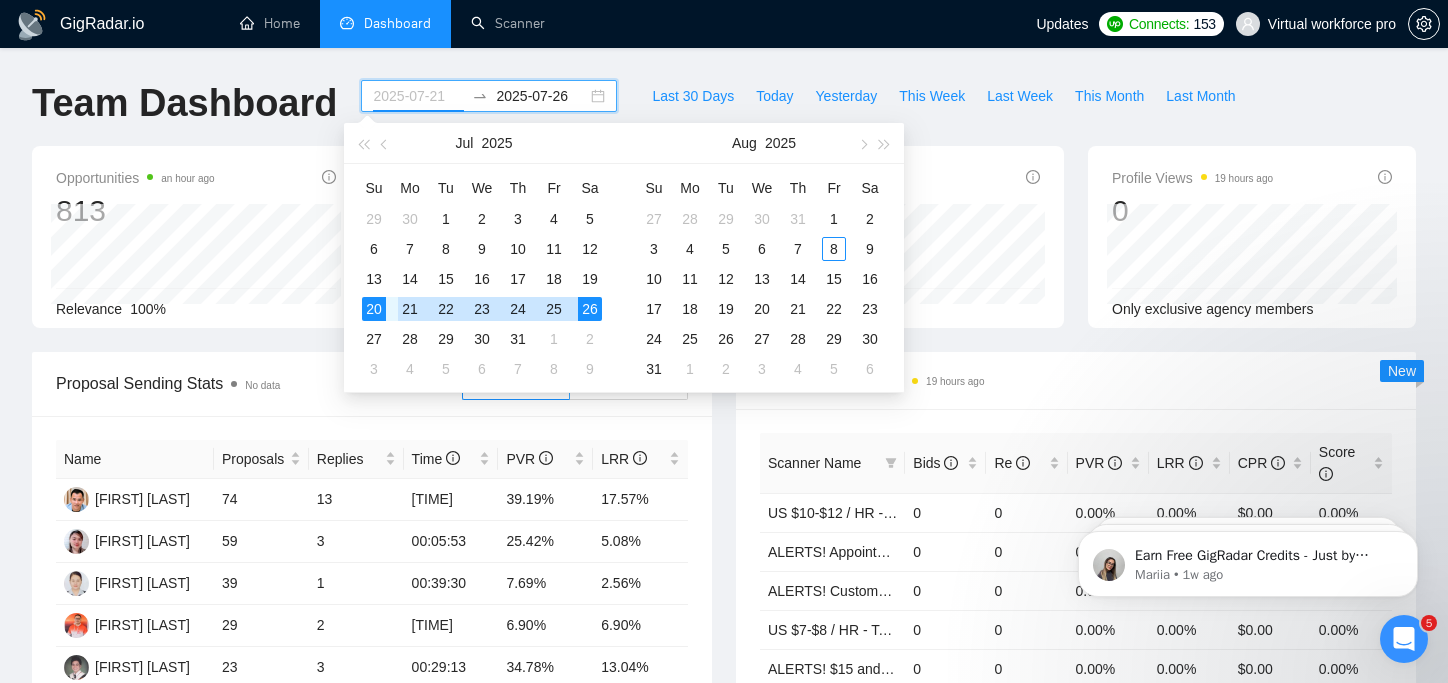 click on "21" at bounding box center [410, 309] 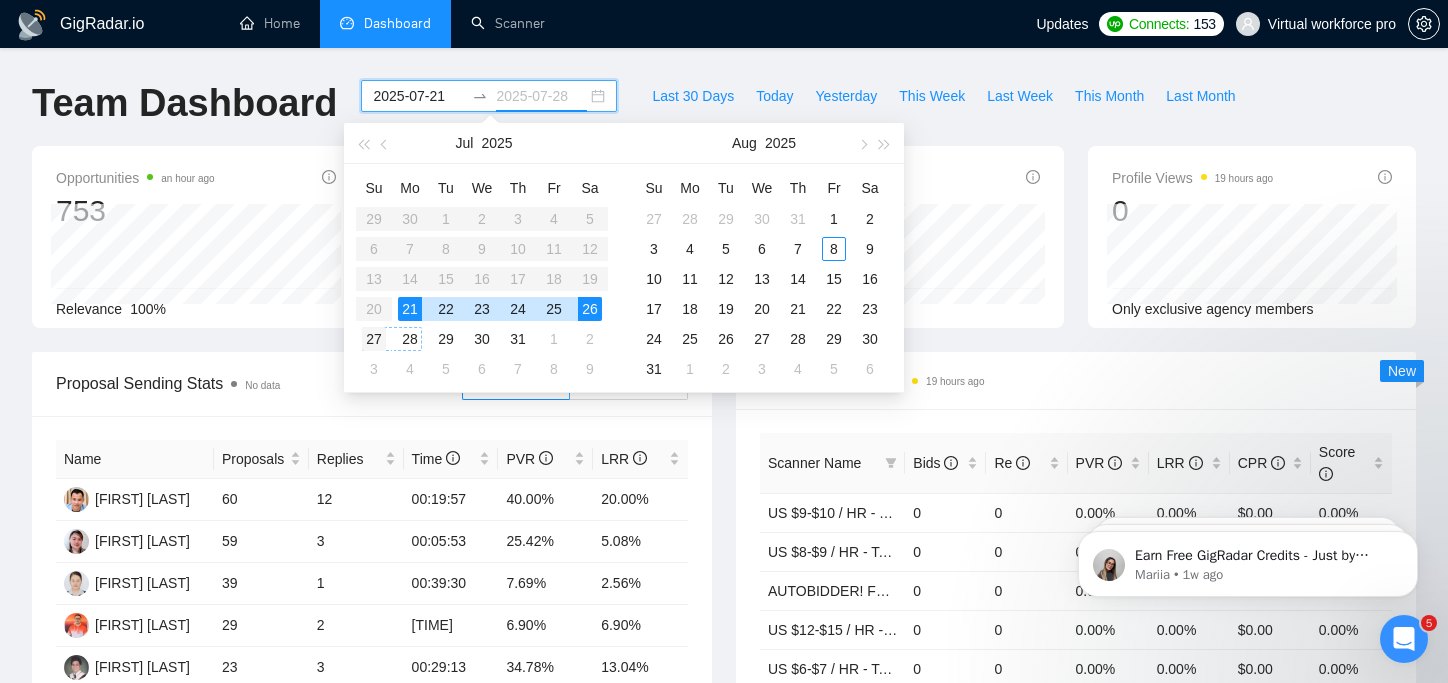 type on "2025-07-27" 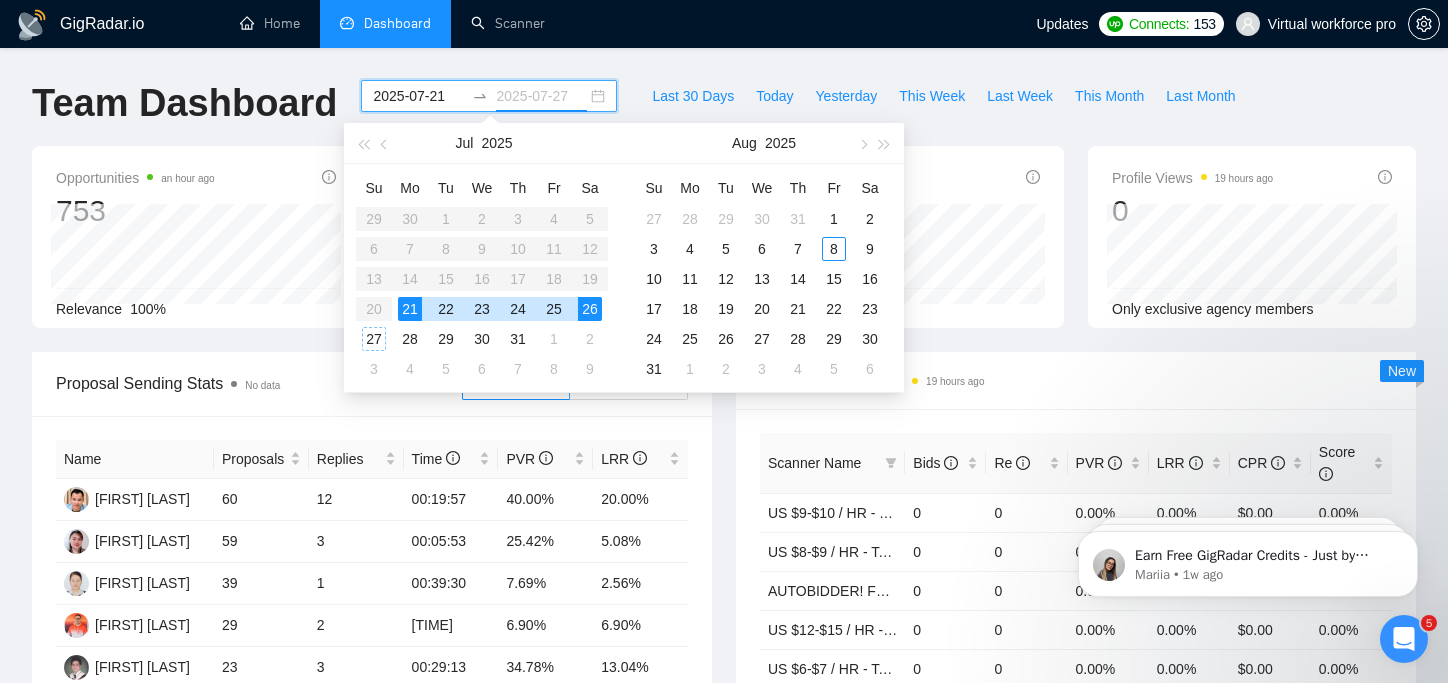 click on "27" at bounding box center (374, 339) 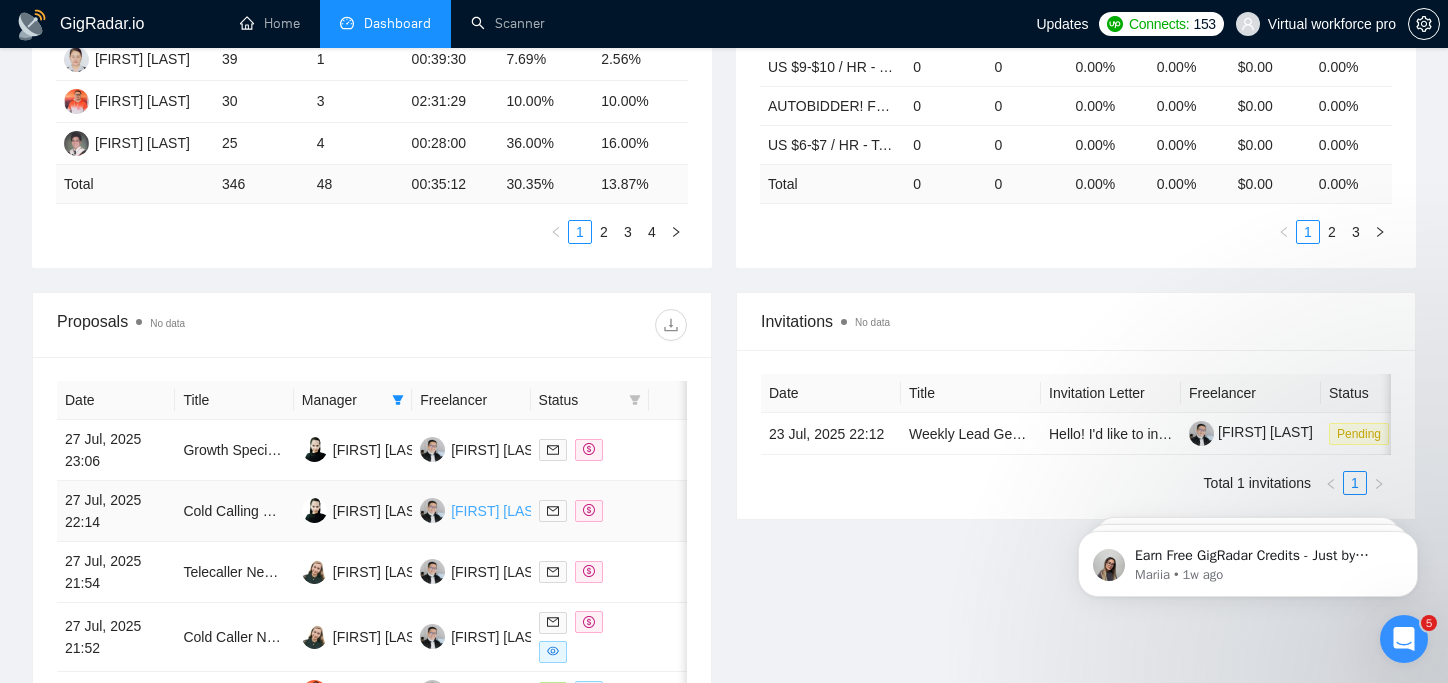 scroll, scrollTop: 600, scrollLeft: 0, axis: vertical 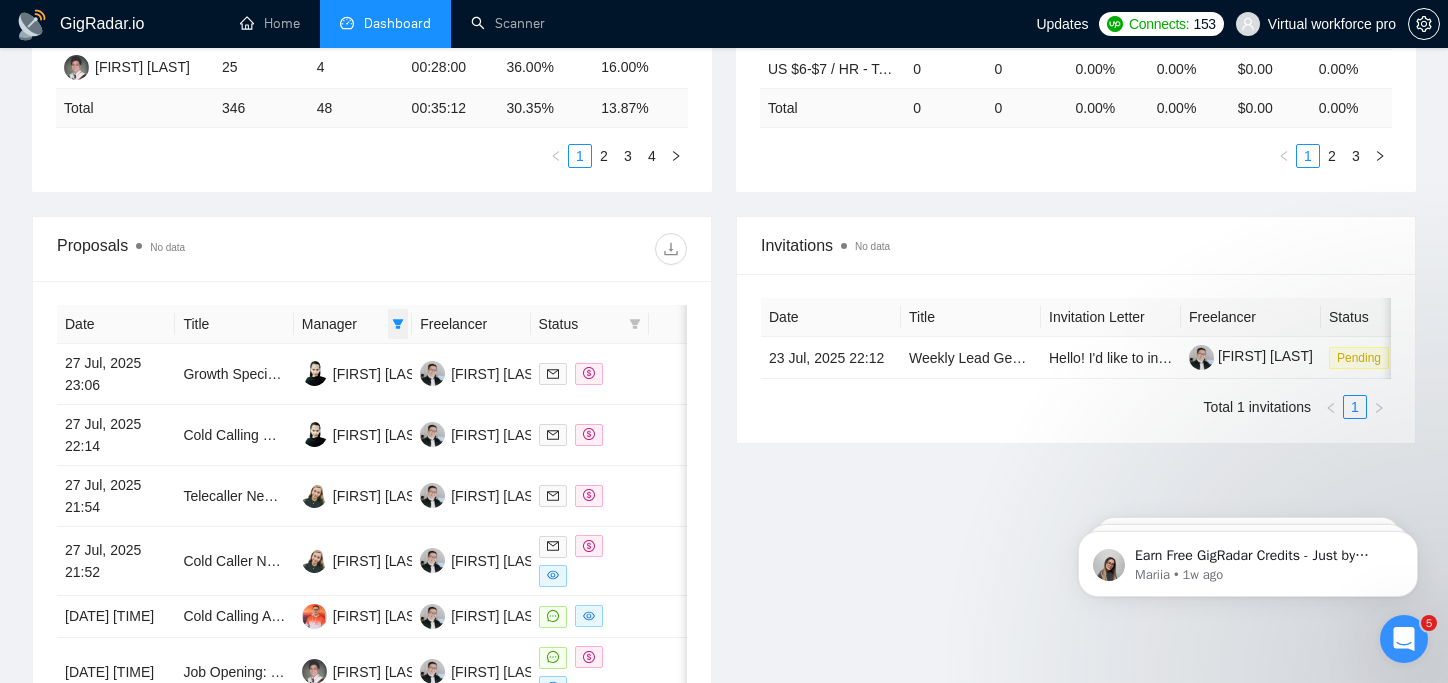 click 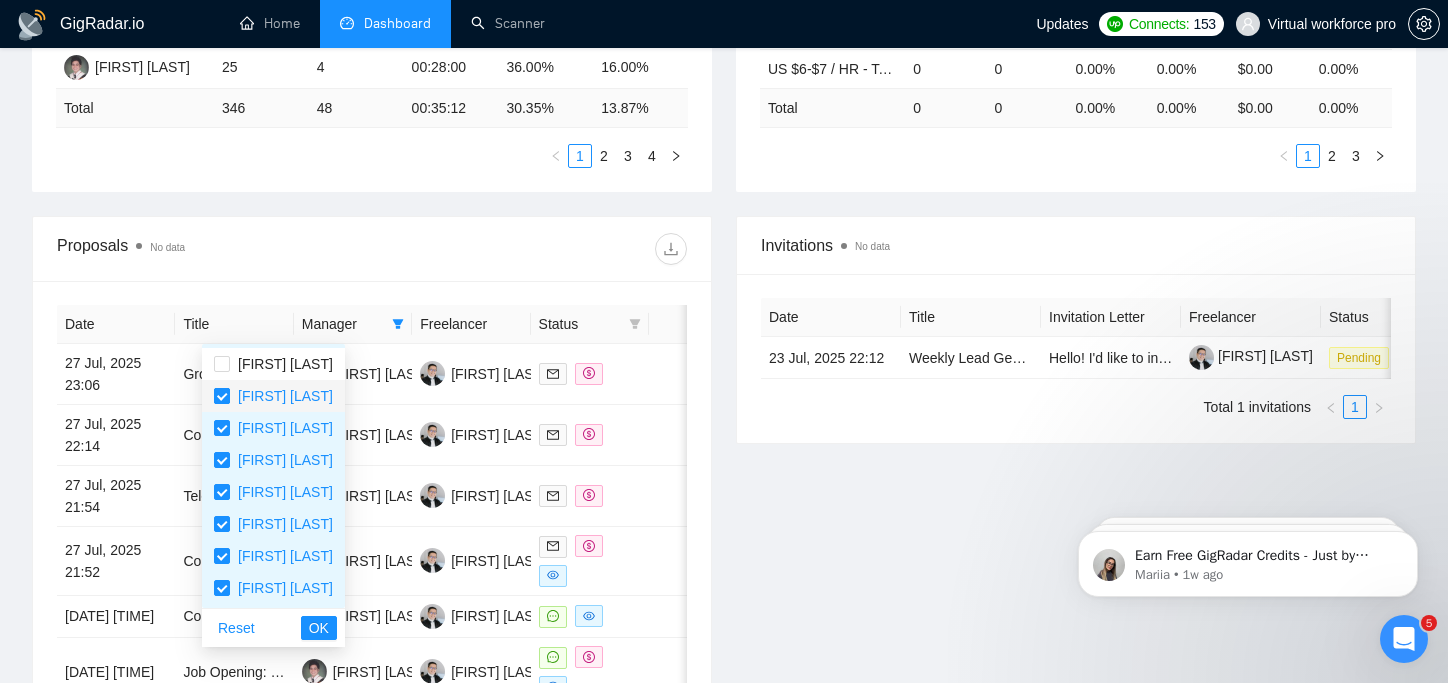 click at bounding box center [222, 396] 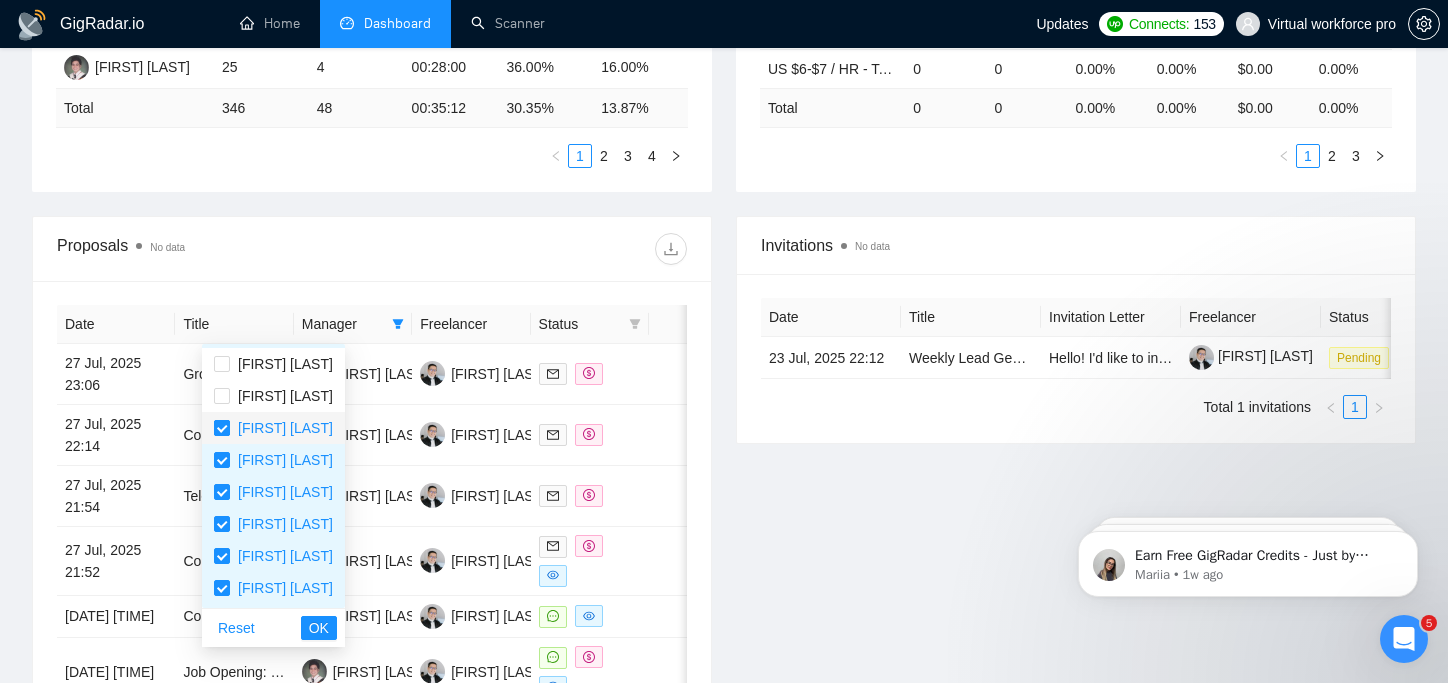 click at bounding box center (222, 428) 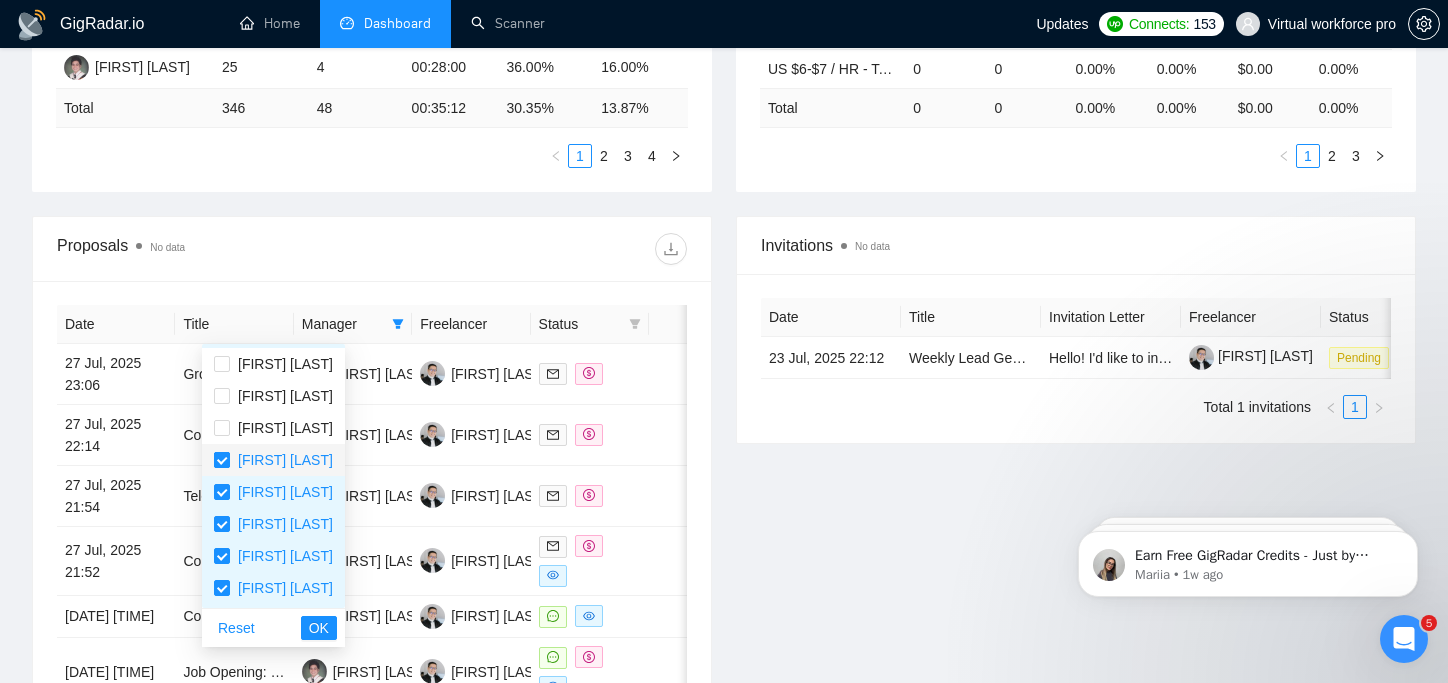 click at bounding box center (222, 460) 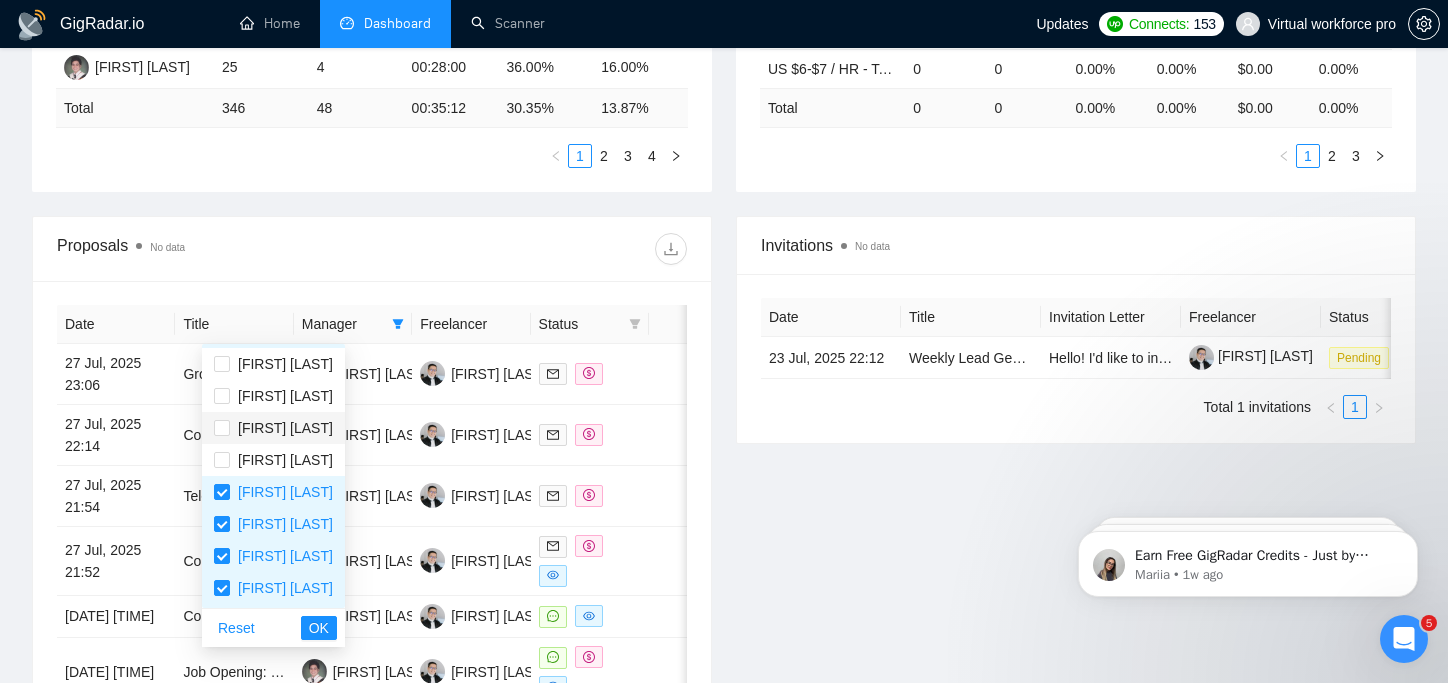 click on "[FIRST] [LAST]" at bounding box center (281, 428) 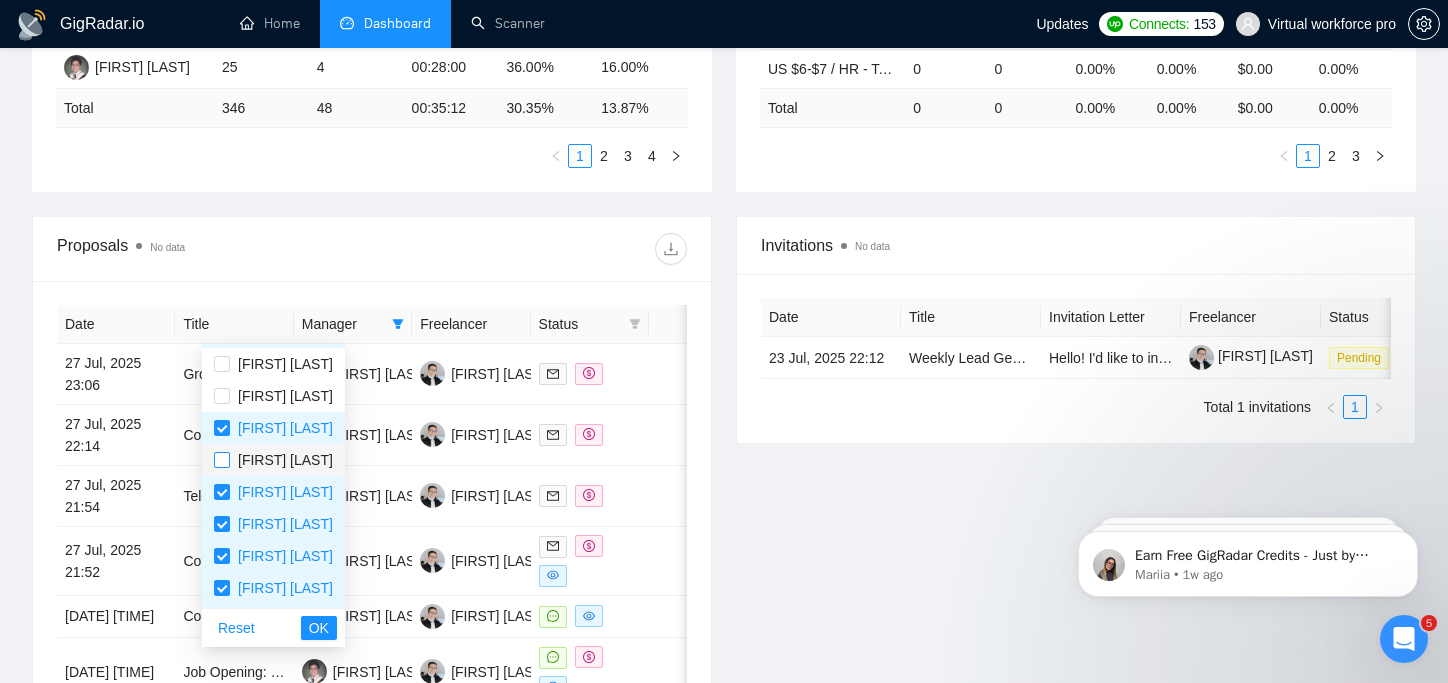drag, startPoint x: 223, startPoint y: 455, endPoint x: 252, endPoint y: 454, distance: 29.017237 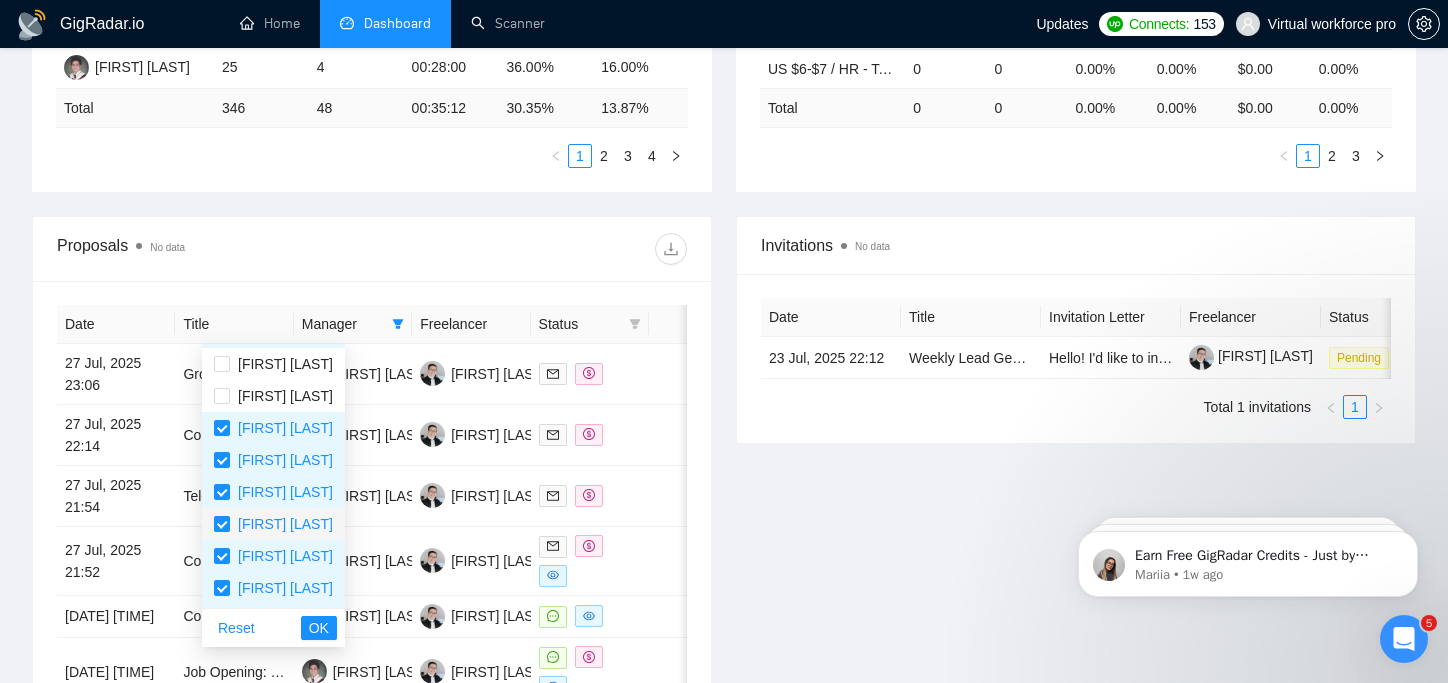 click at bounding box center [222, 524] 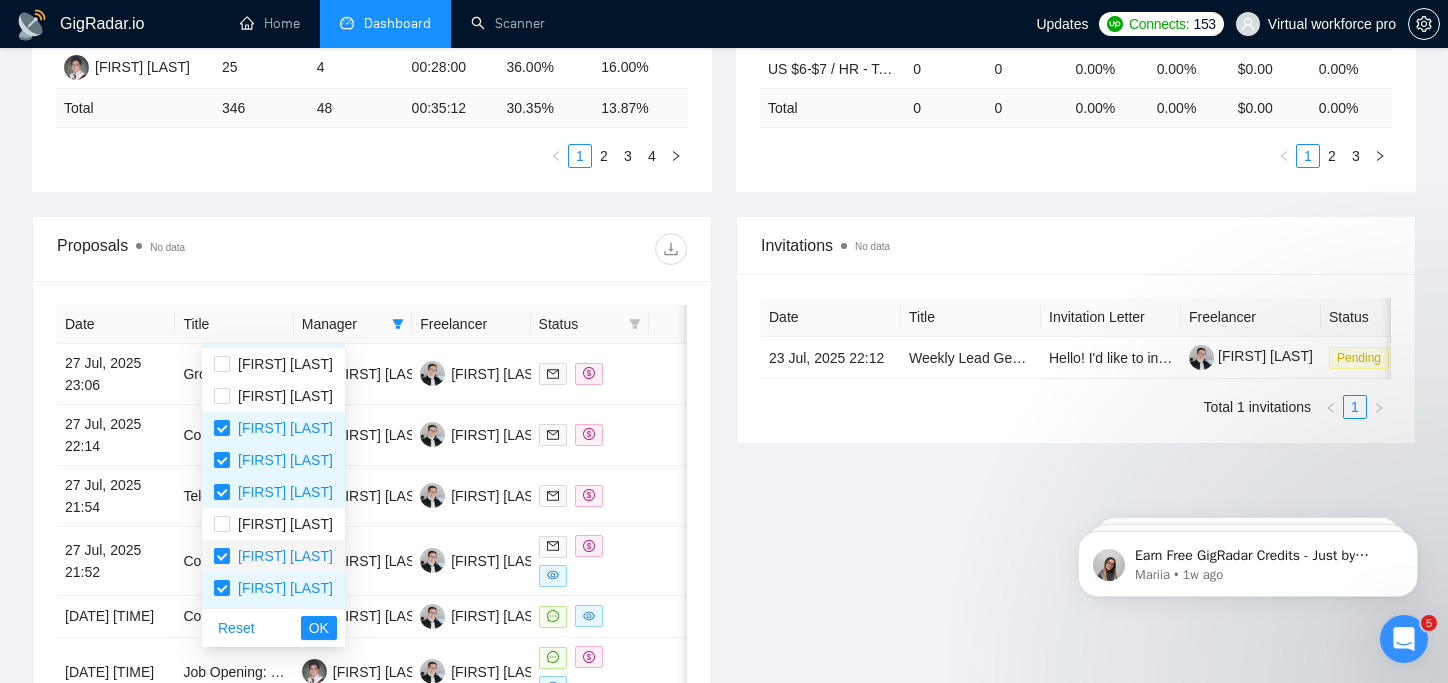 click at bounding box center [222, 556] 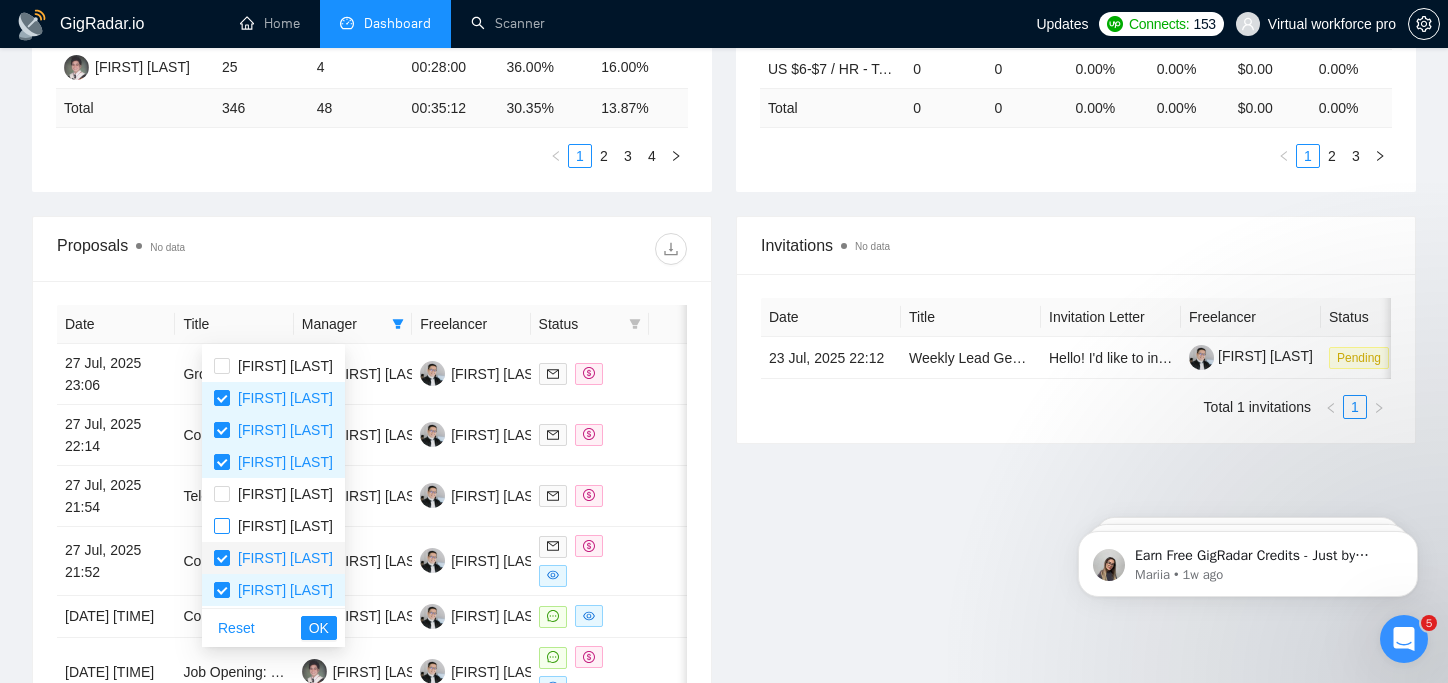 scroll, scrollTop: 320, scrollLeft: 0, axis: vertical 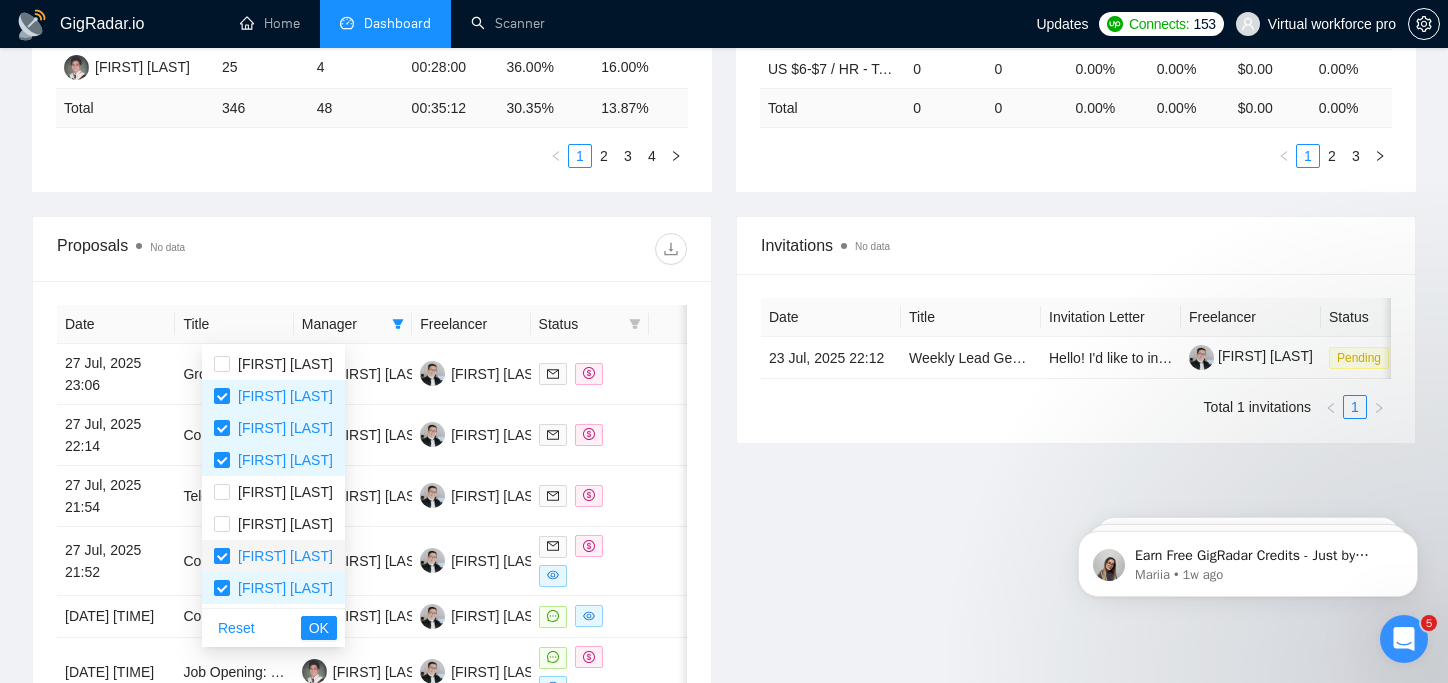 click at bounding box center (222, 556) 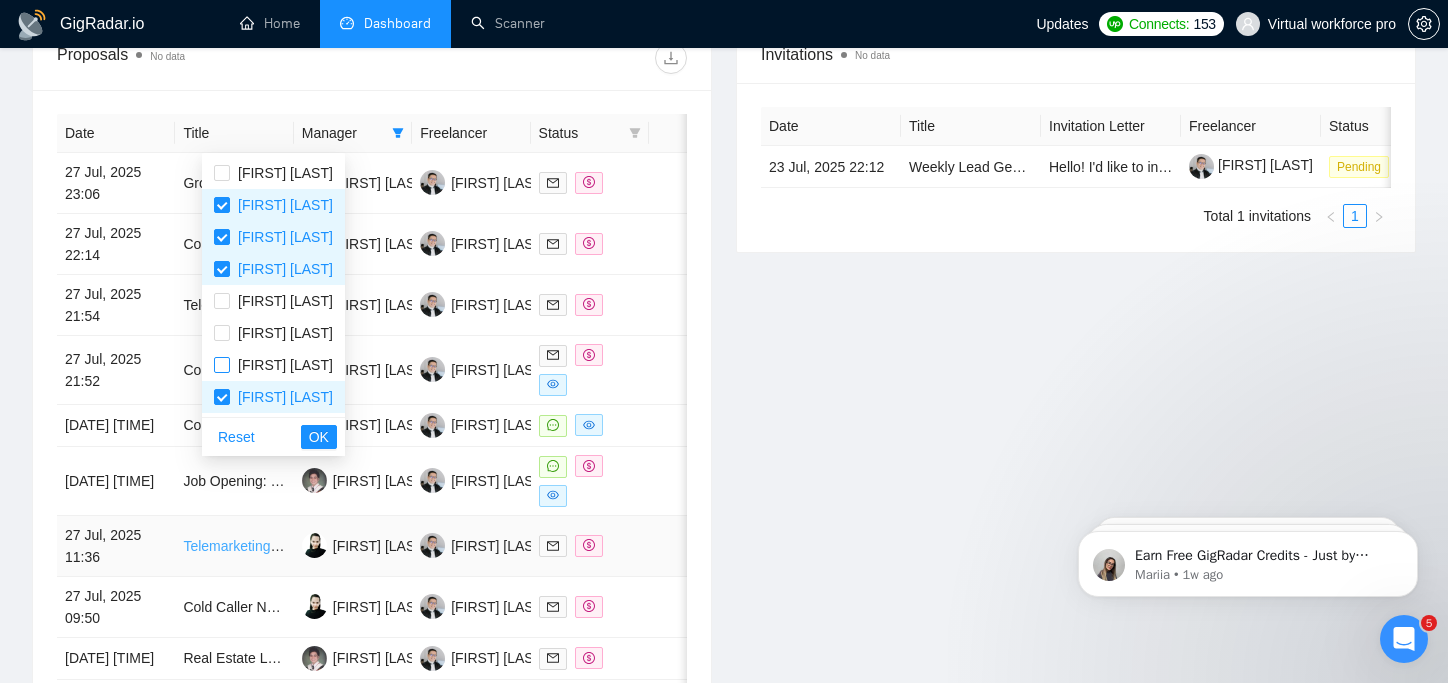 scroll, scrollTop: 800, scrollLeft: 0, axis: vertical 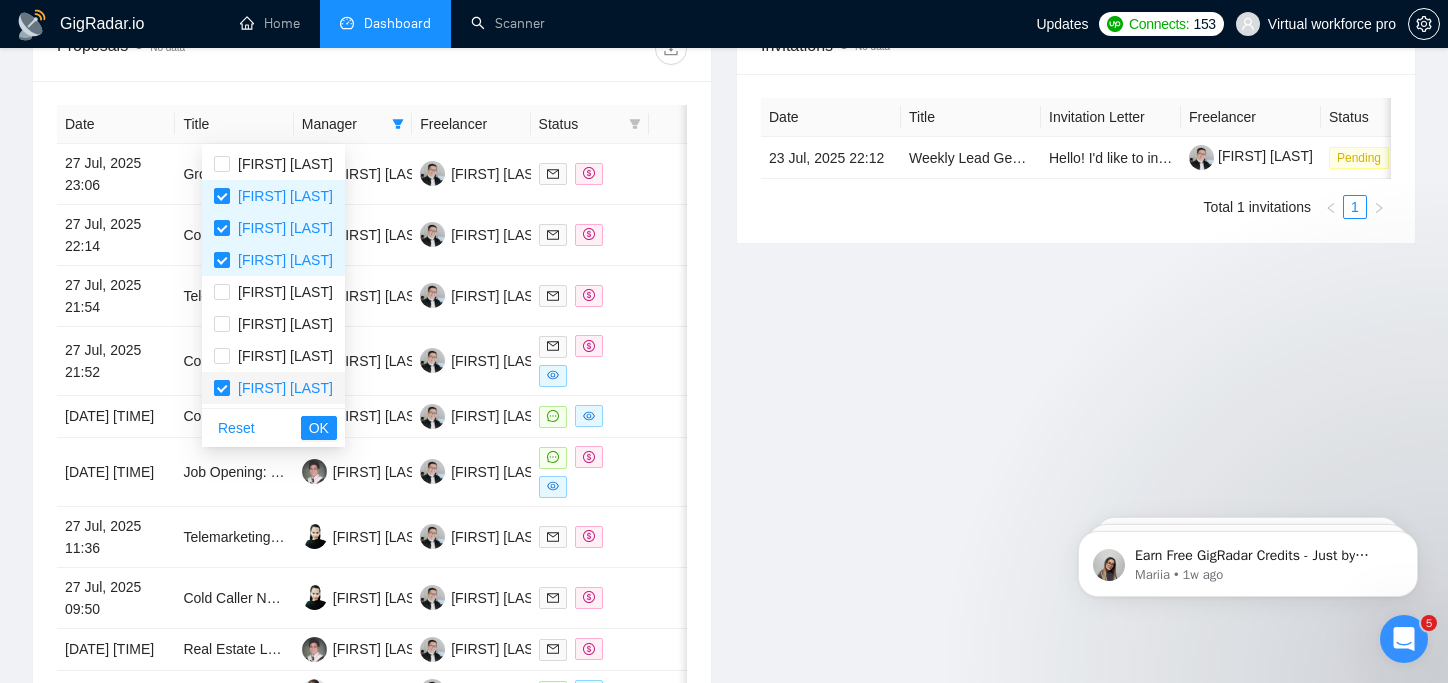 click at bounding box center [222, 388] 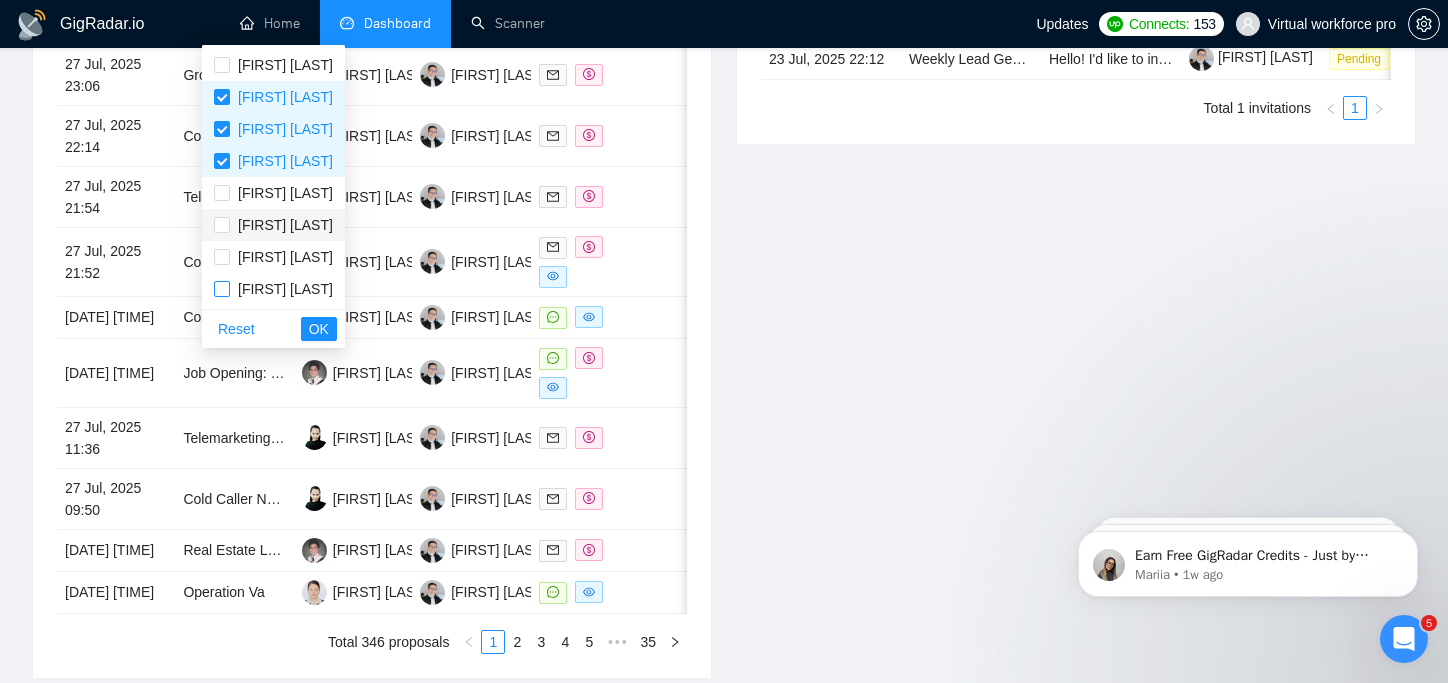 scroll, scrollTop: 900, scrollLeft: 0, axis: vertical 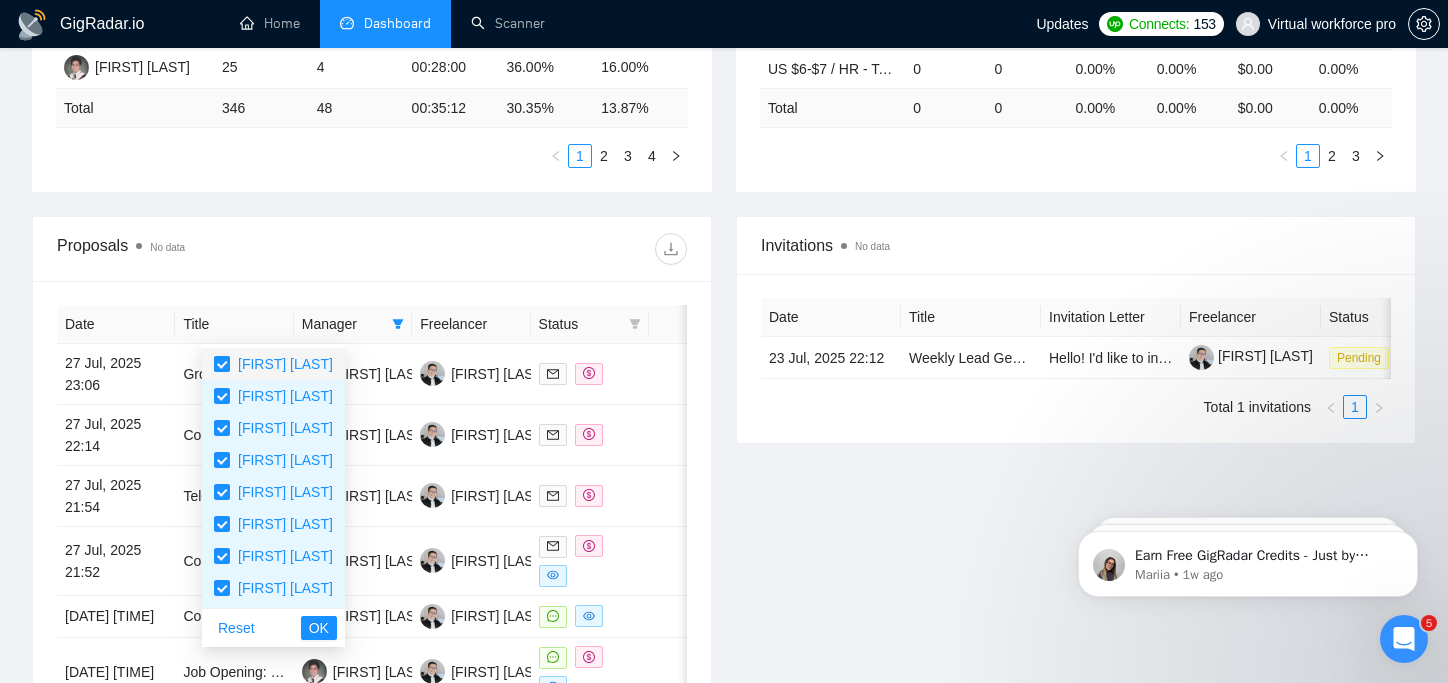 click at bounding box center [222, 364] 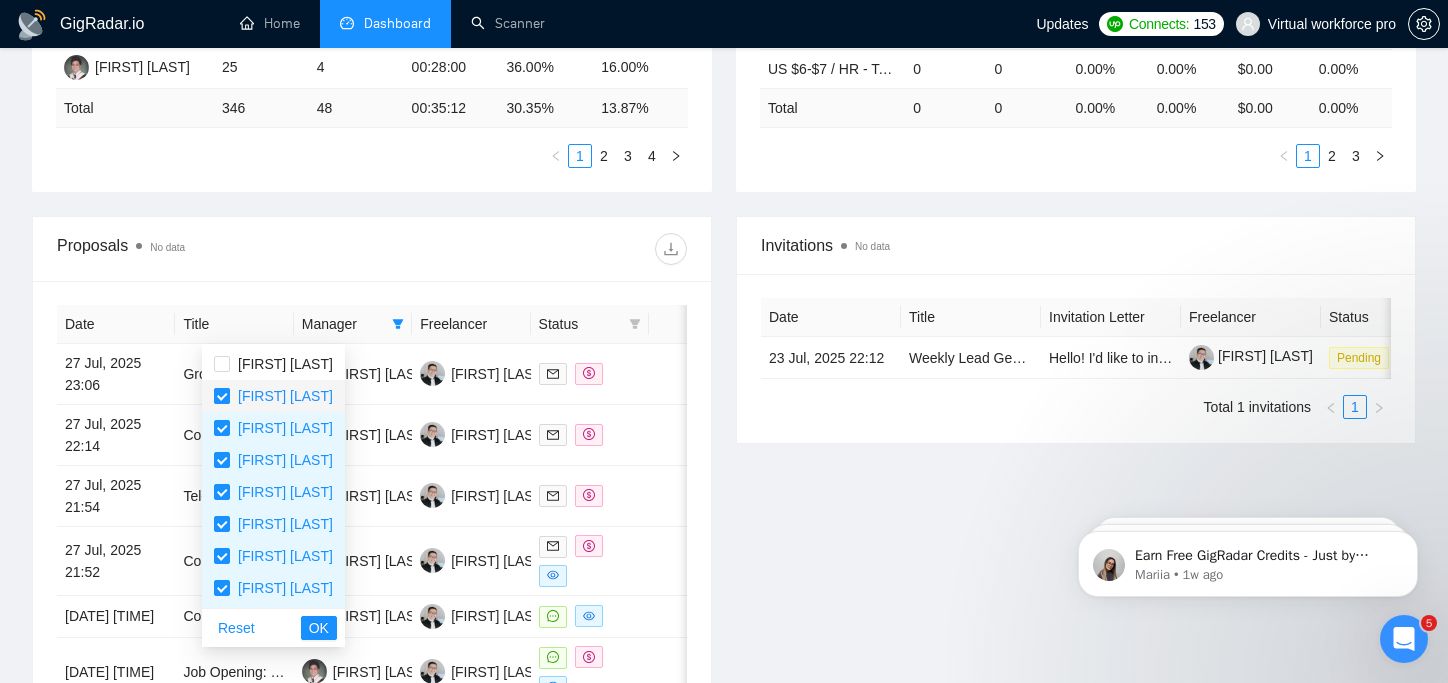 click at bounding box center (222, 396) 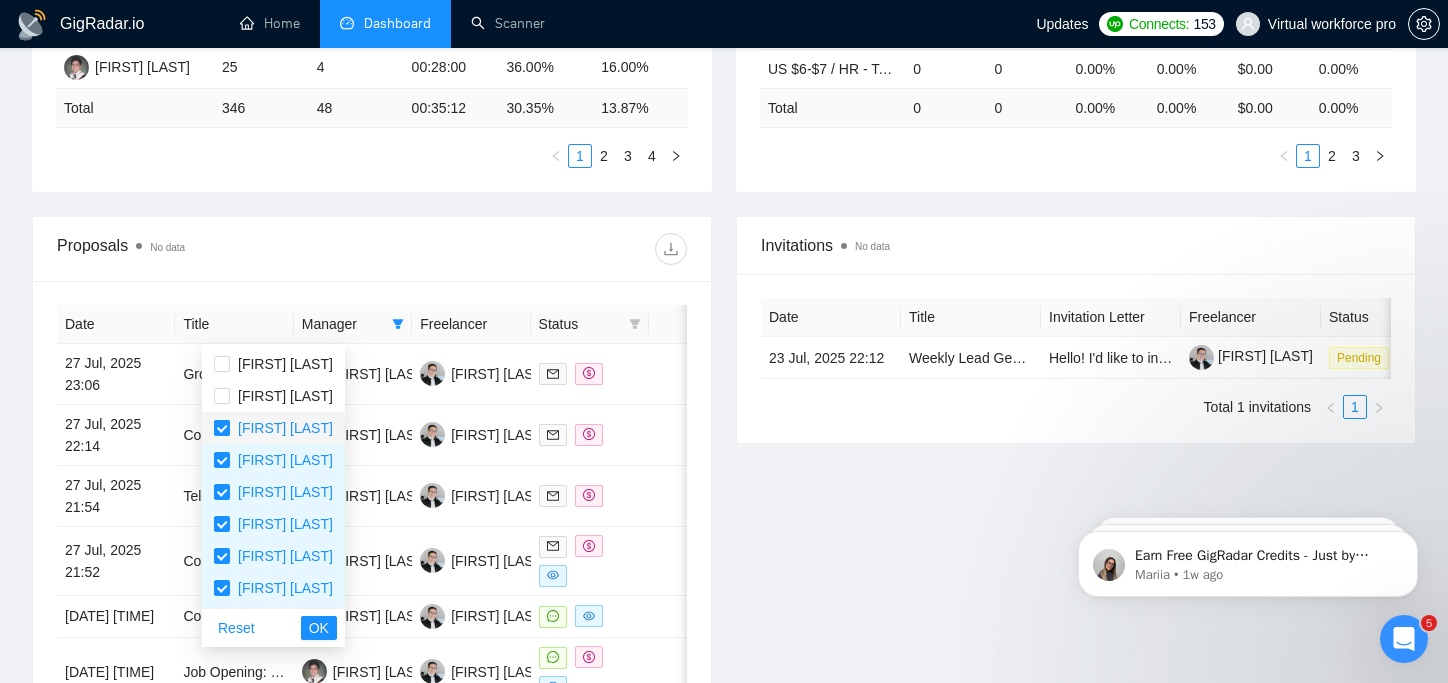 click at bounding box center (222, 428) 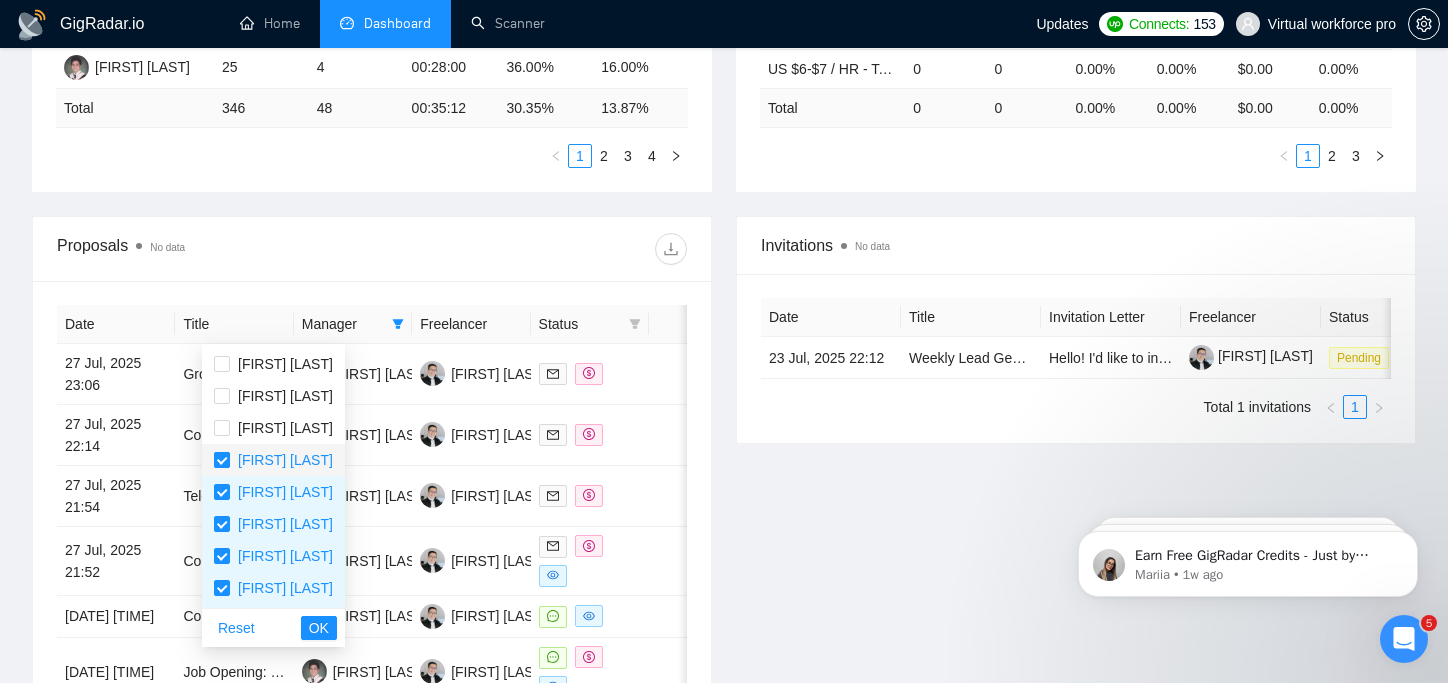 click at bounding box center [222, 460] 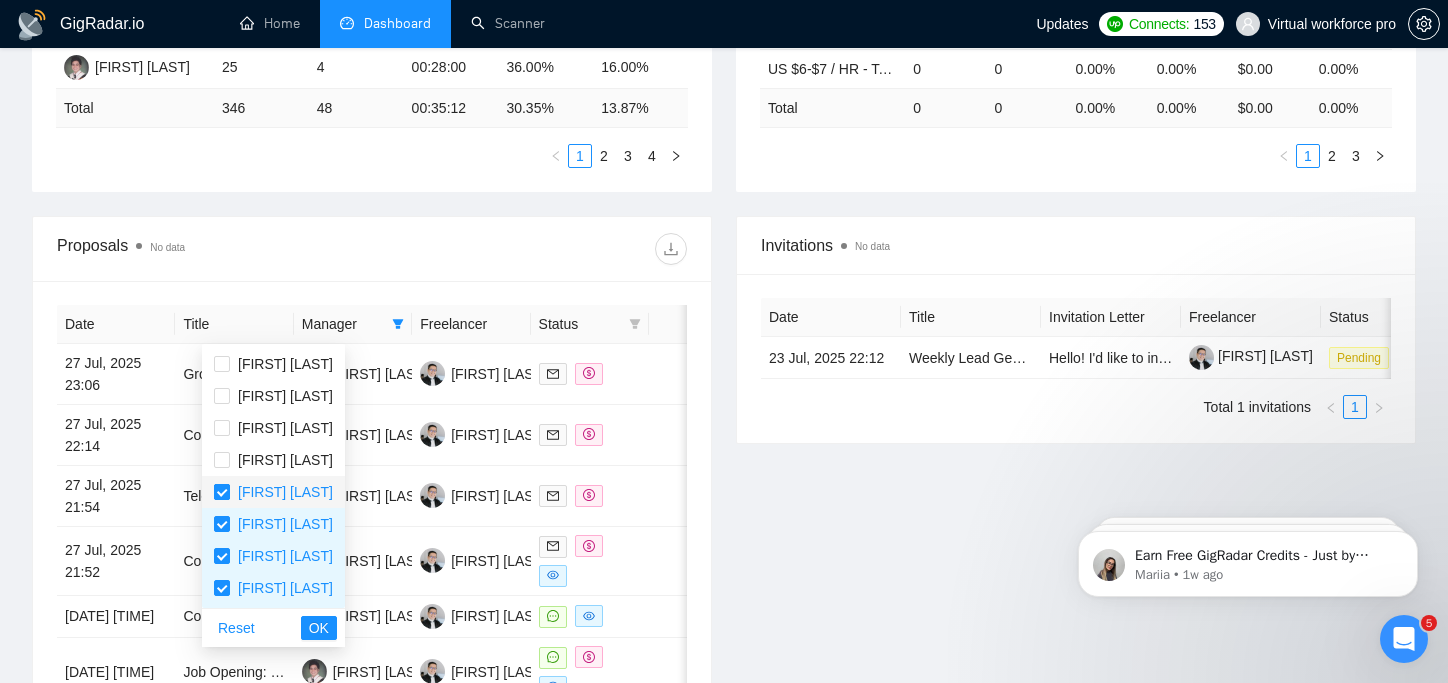 click at bounding box center [222, 492] 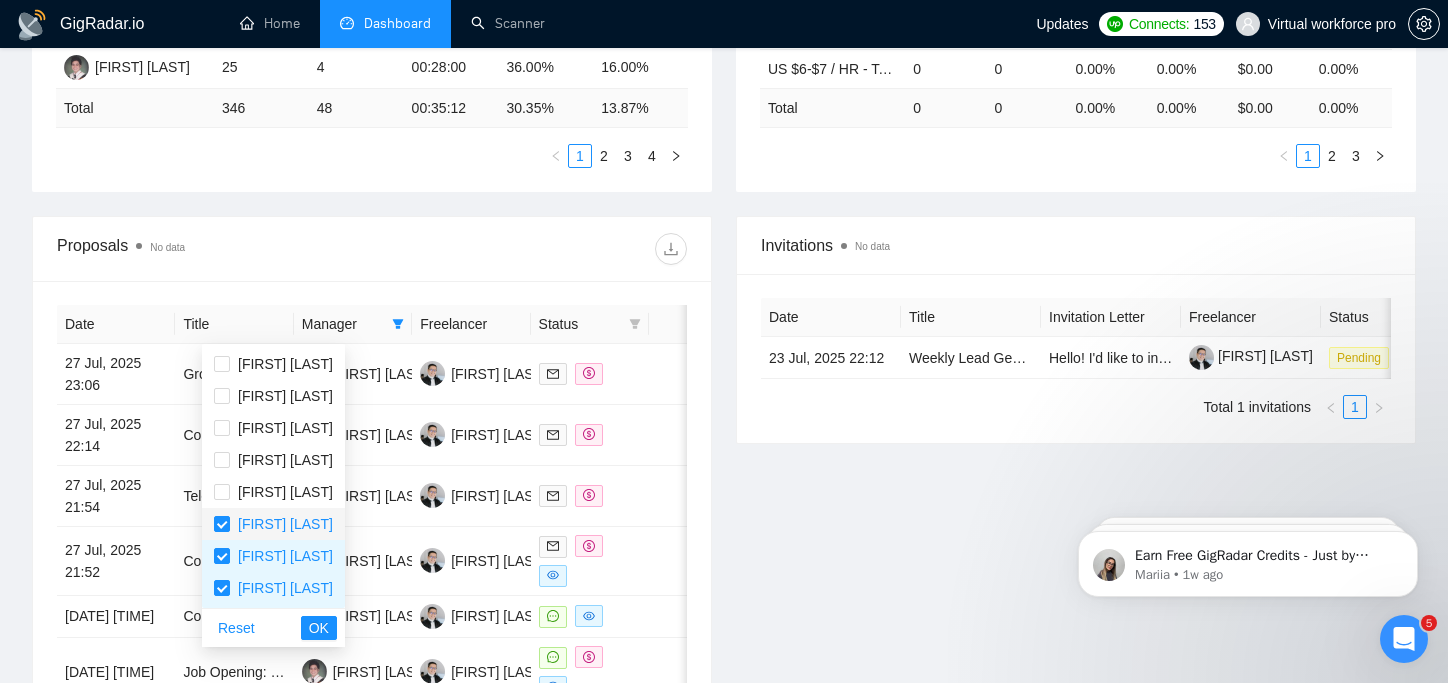 click on "[FIRST] [LAST]" at bounding box center [281, 524] 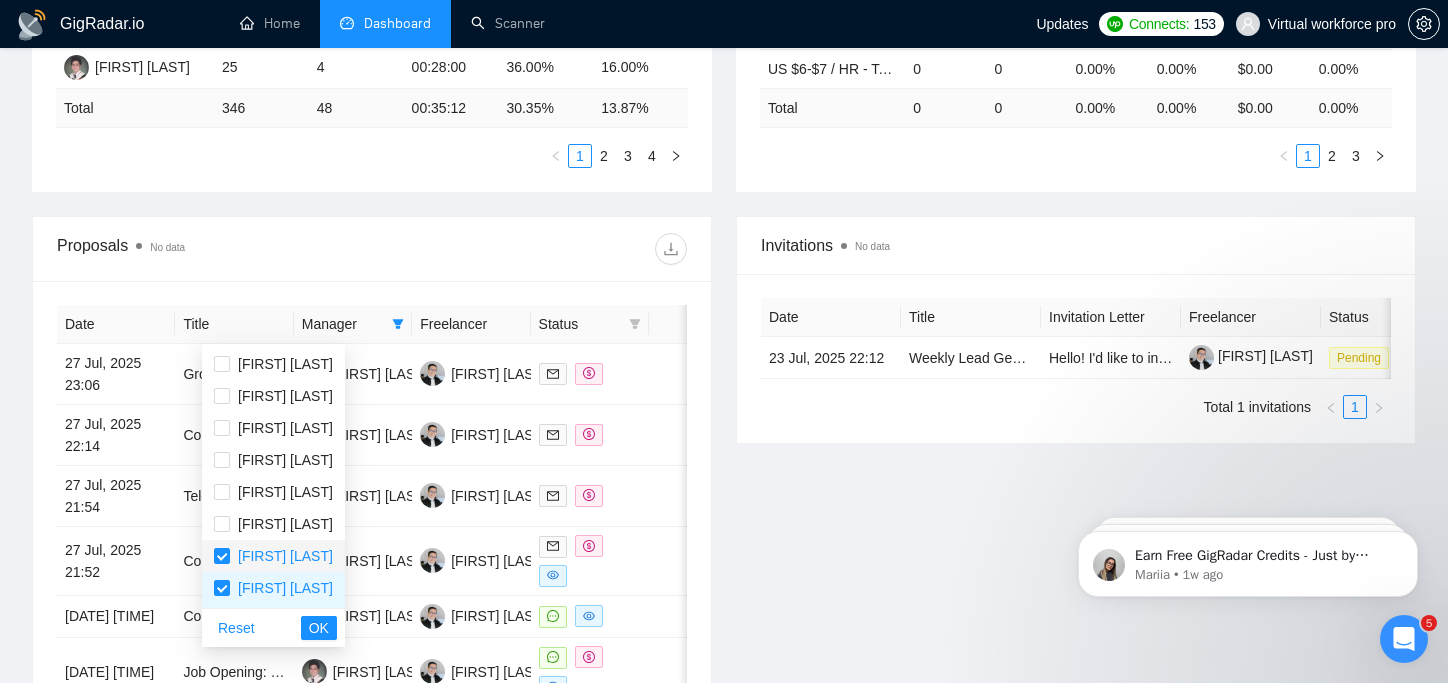 click at bounding box center [222, 556] 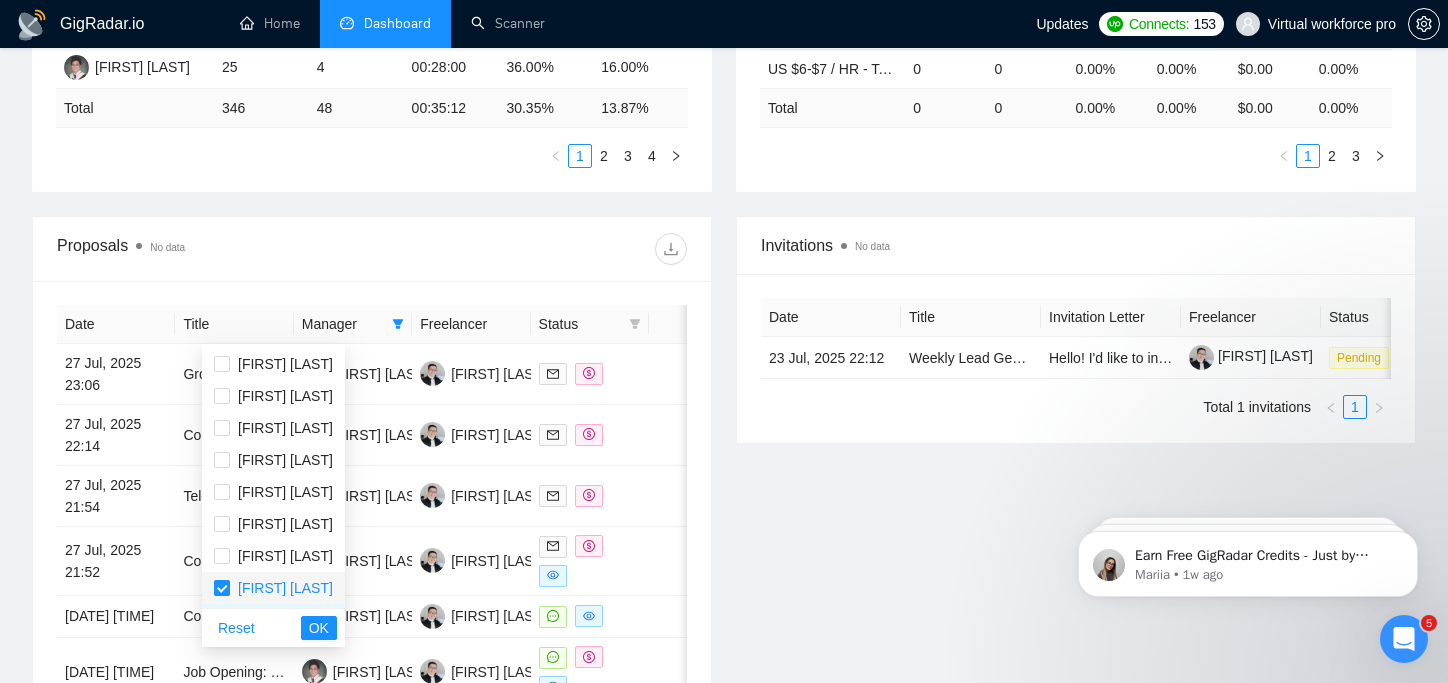 click at bounding box center [222, 588] 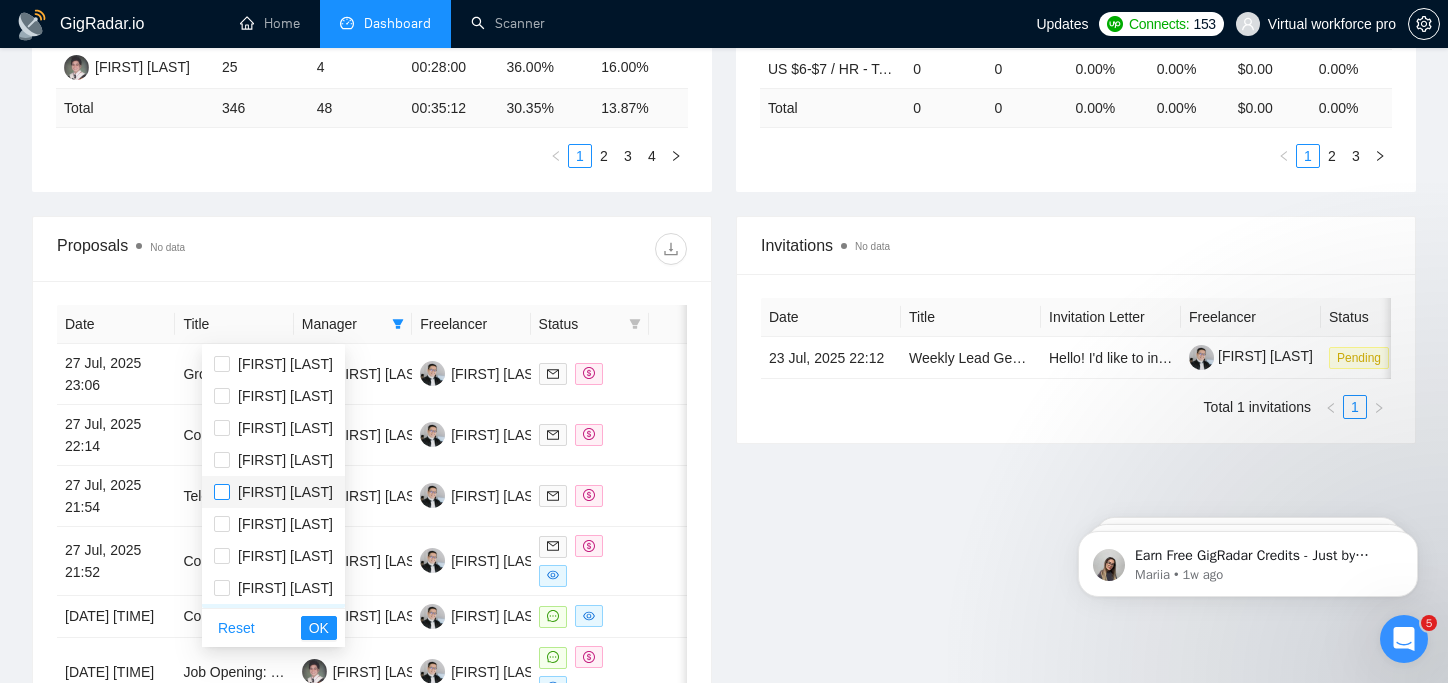 click at bounding box center [222, 492] 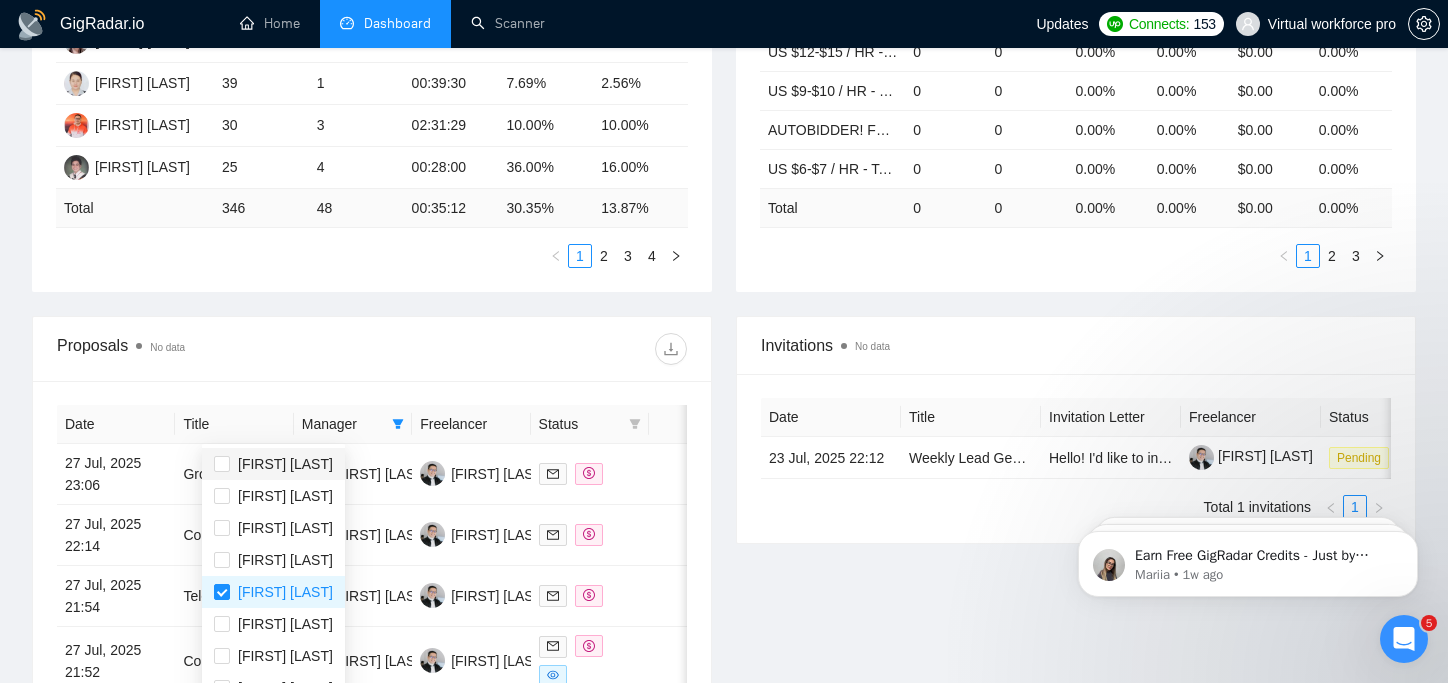 scroll, scrollTop: 500, scrollLeft: 0, axis: vertical 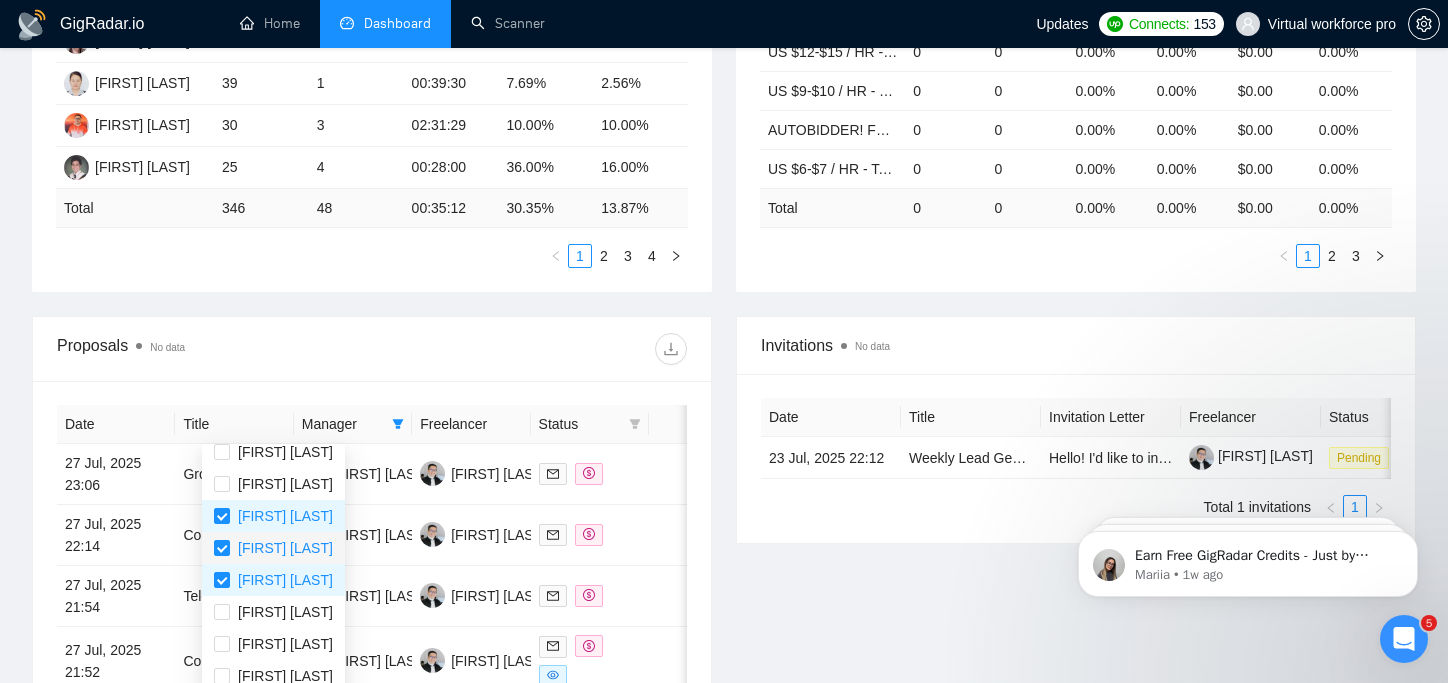 click on "[FIRST] [LAST]" at bounding box center [273, 548] 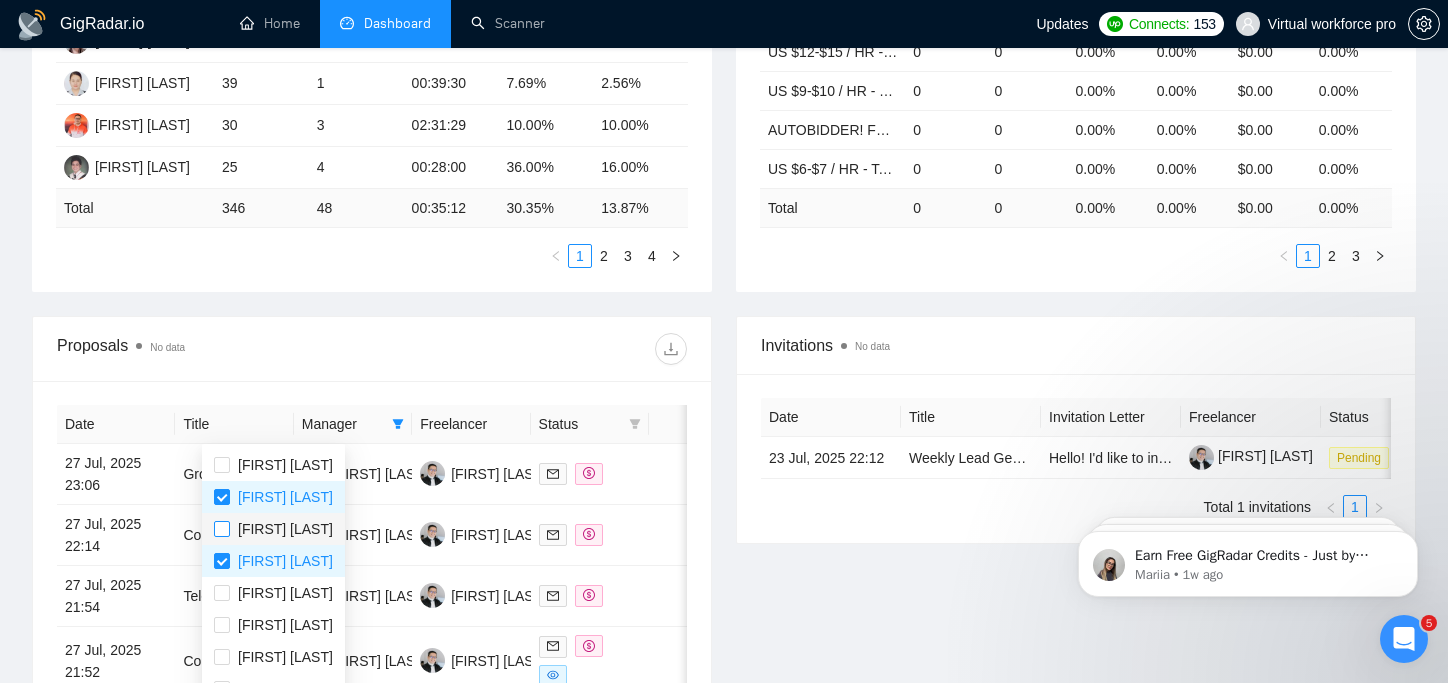 scroll, scrollTop: 320, scrollLeft: 0, axis: vertical 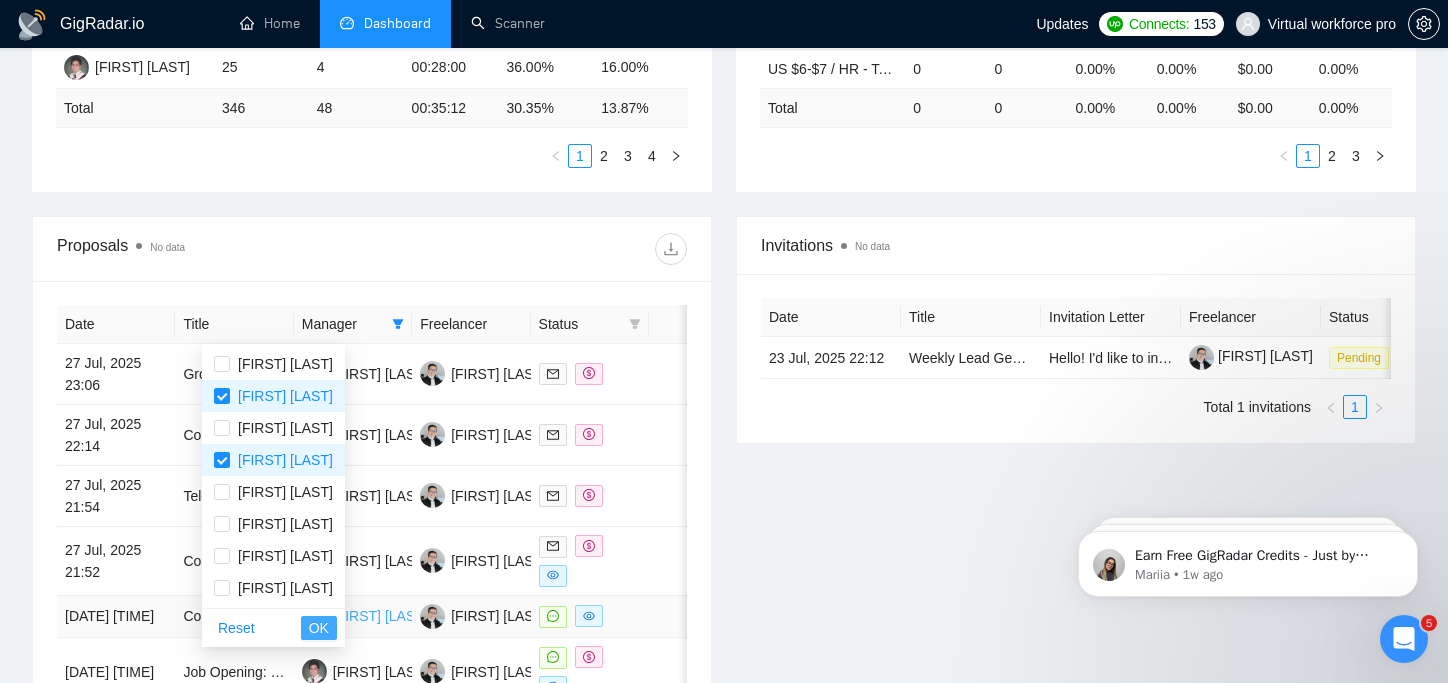 click on "OK" at bounding box center [319, 628] 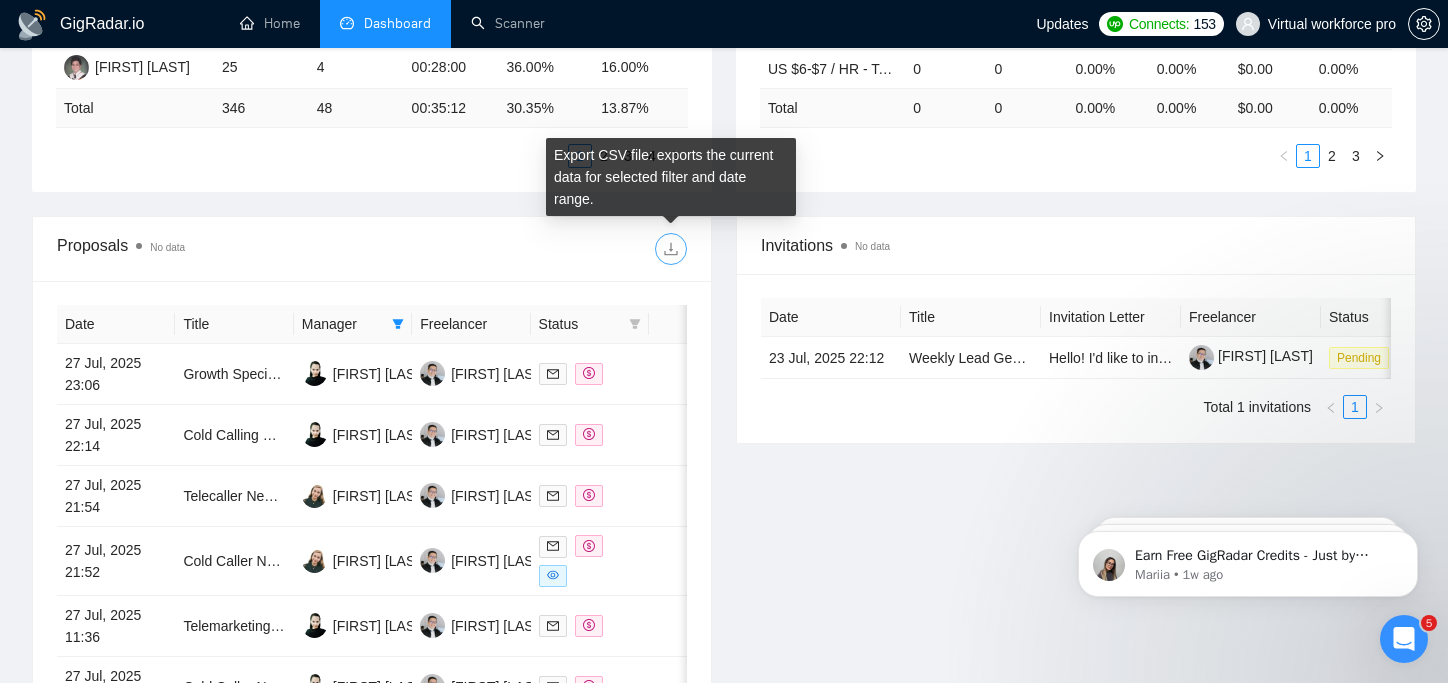 click 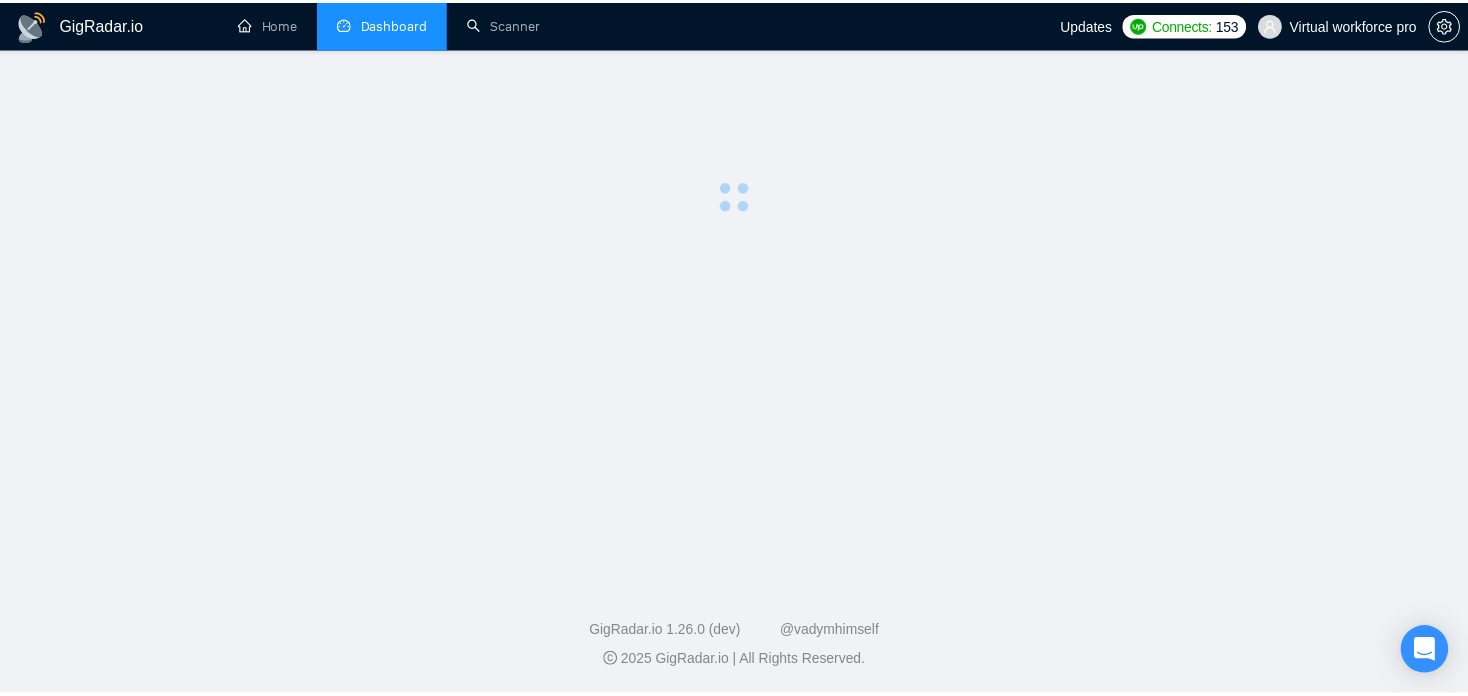 scroll, scrollTop: 0, scrollLeft: 0, axis: both 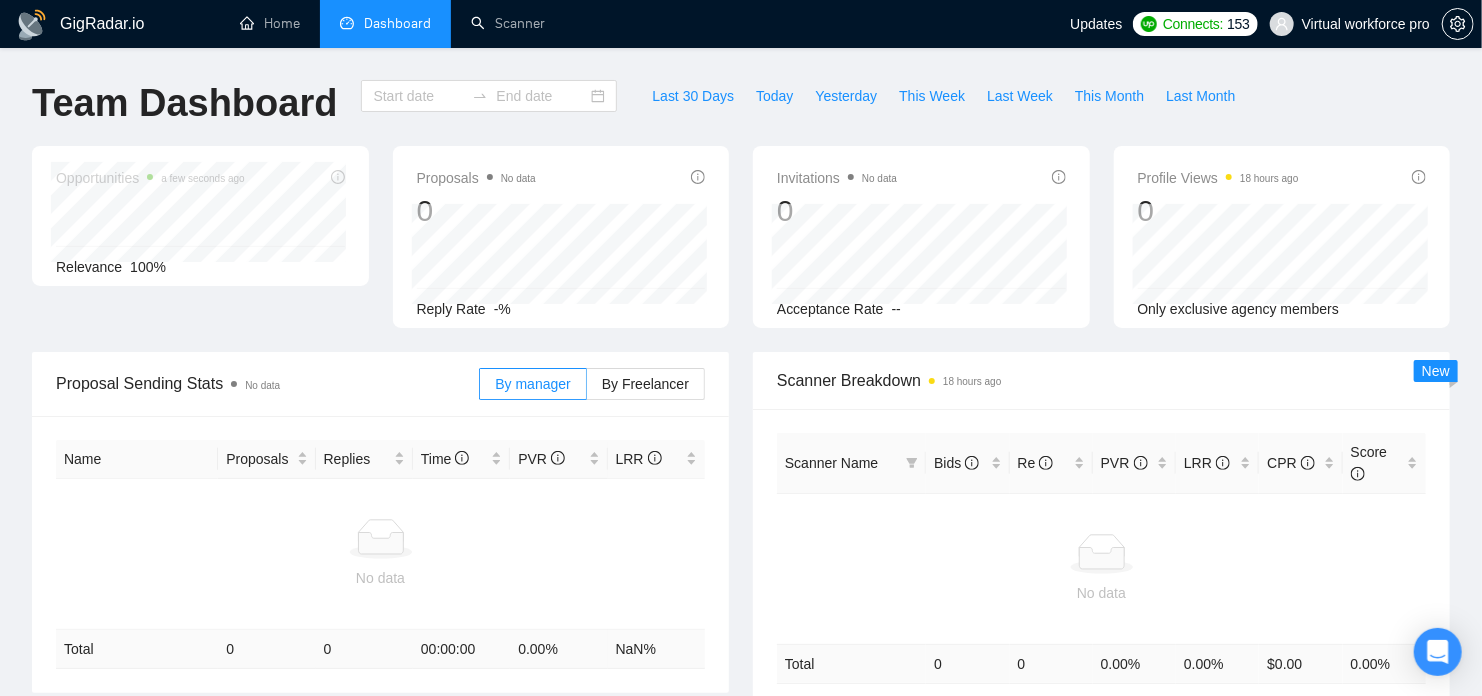 type on "2025-07-27" 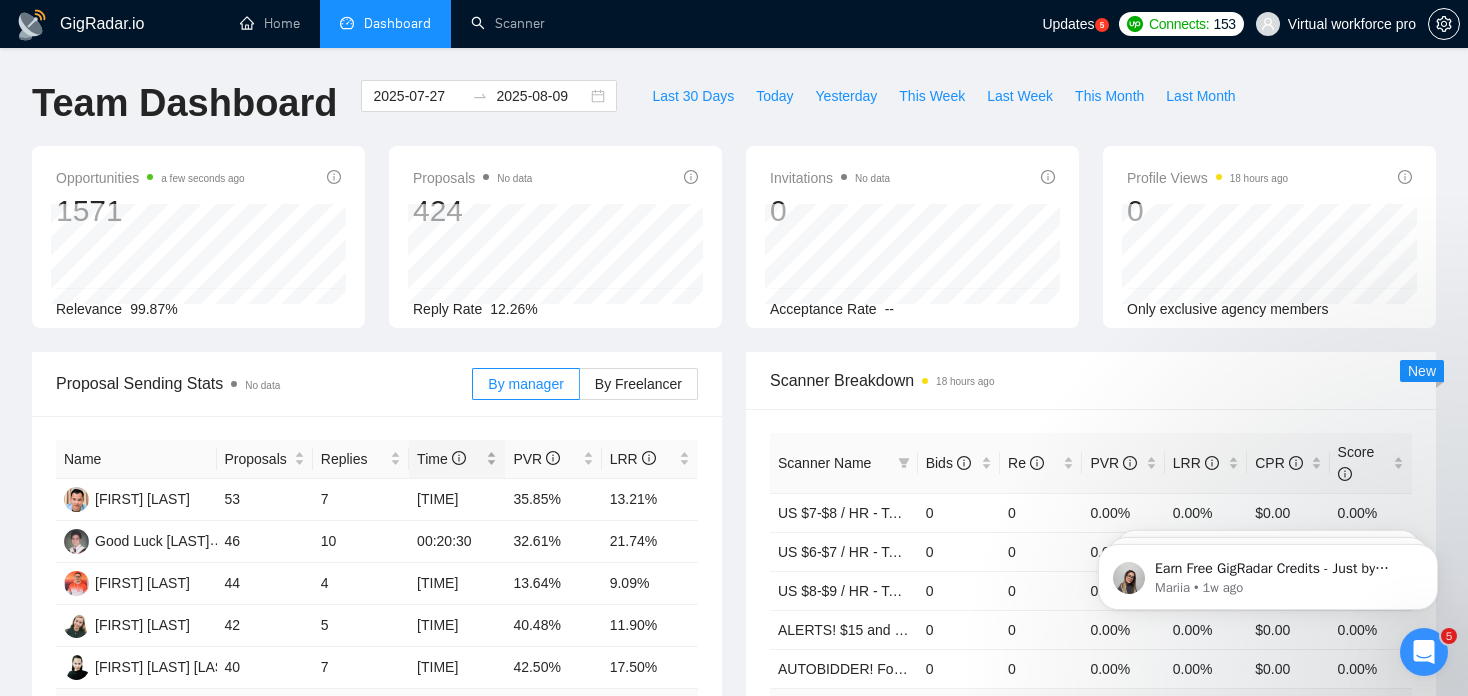 scroll, scrollTop: 0, scrollLeft: 0, axis: both 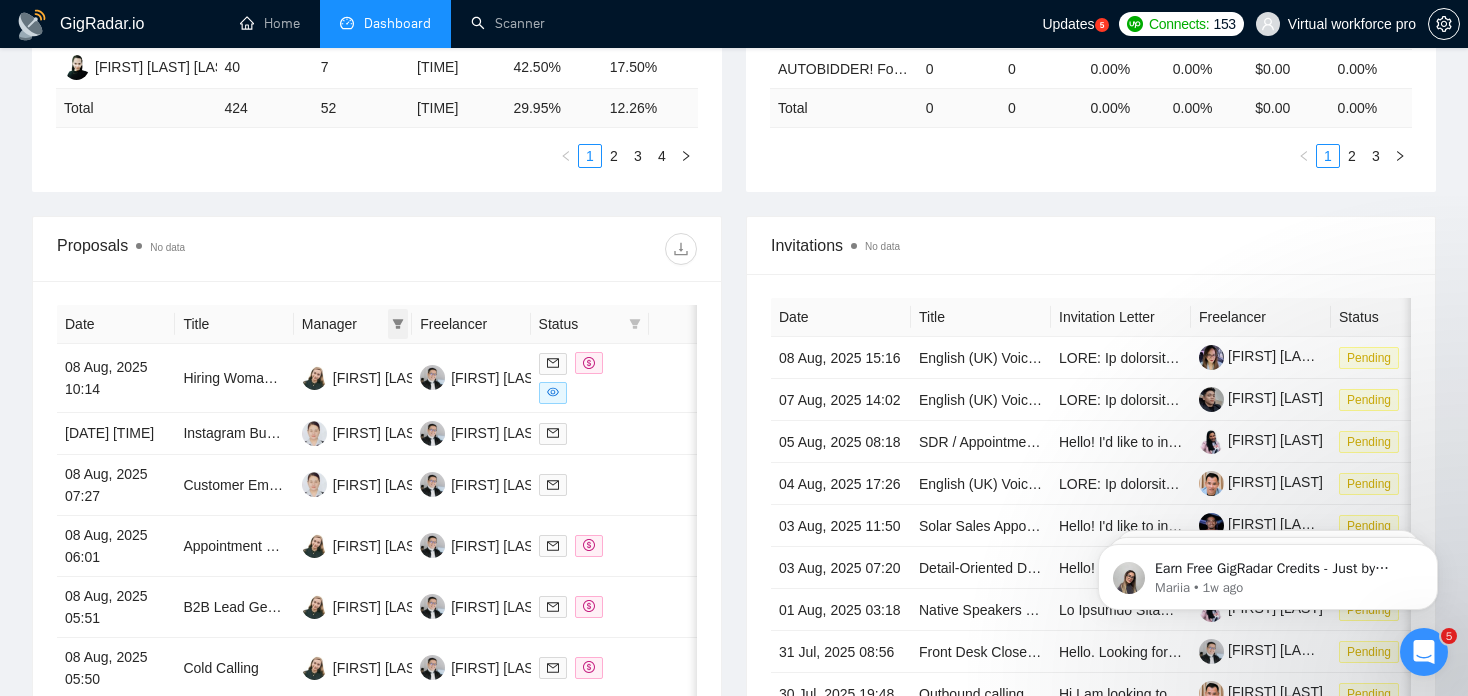 click 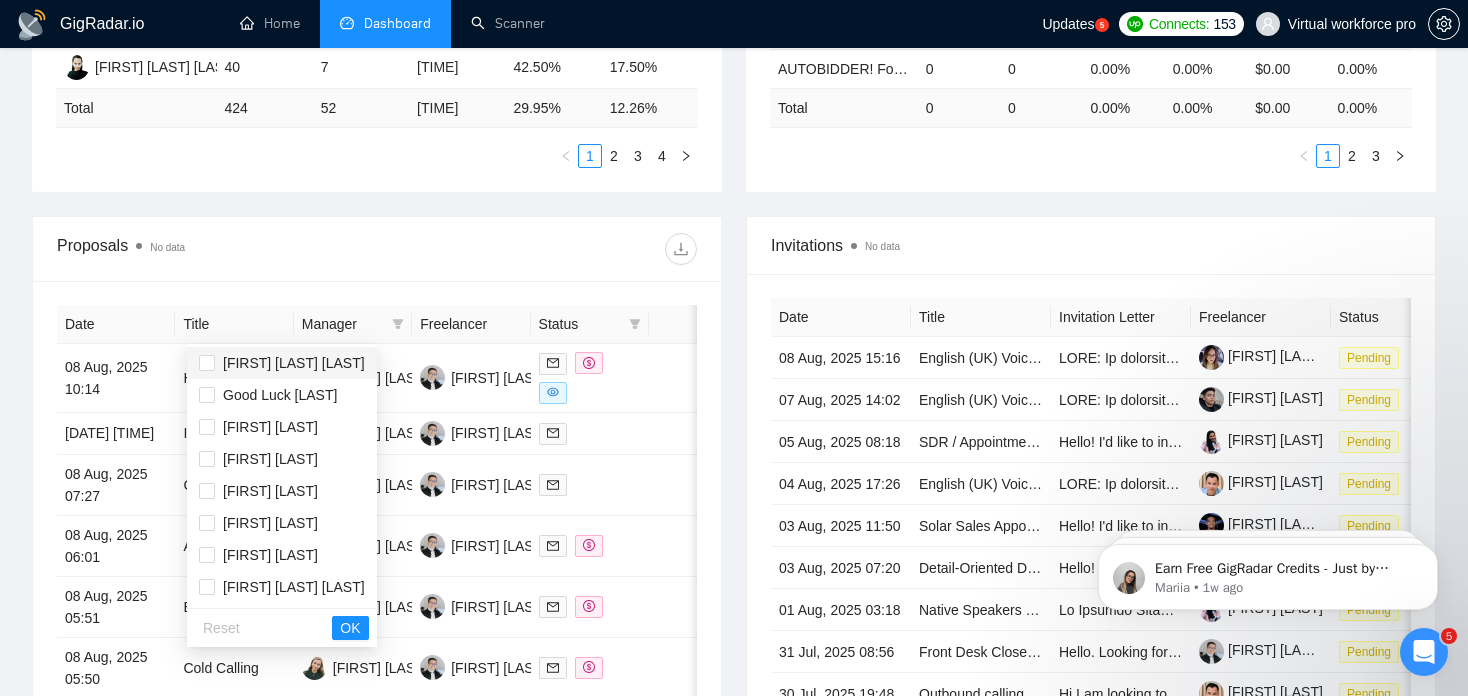 scroll, scrollTop: 200, scrollLeft: 0, axis: vertical 